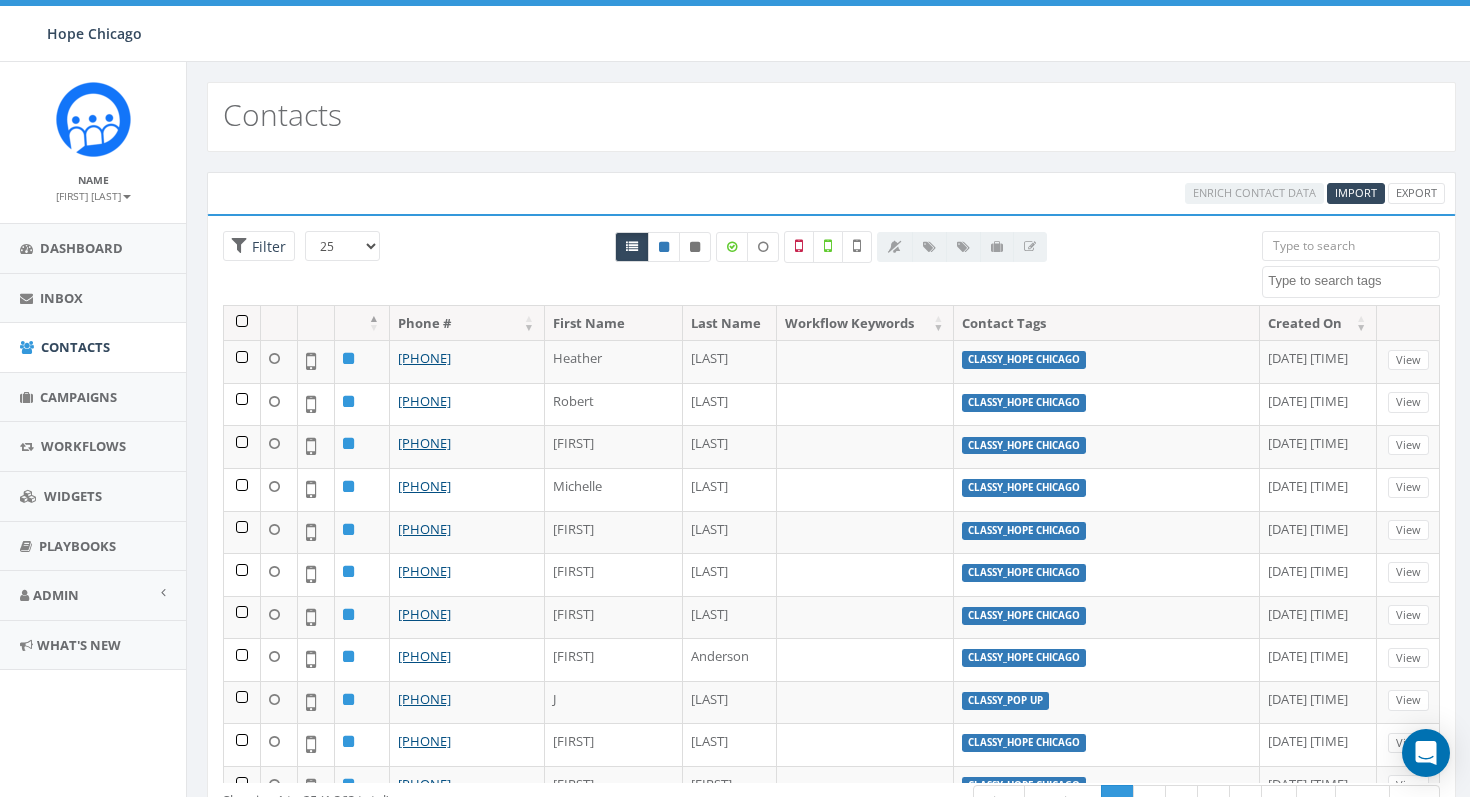 select 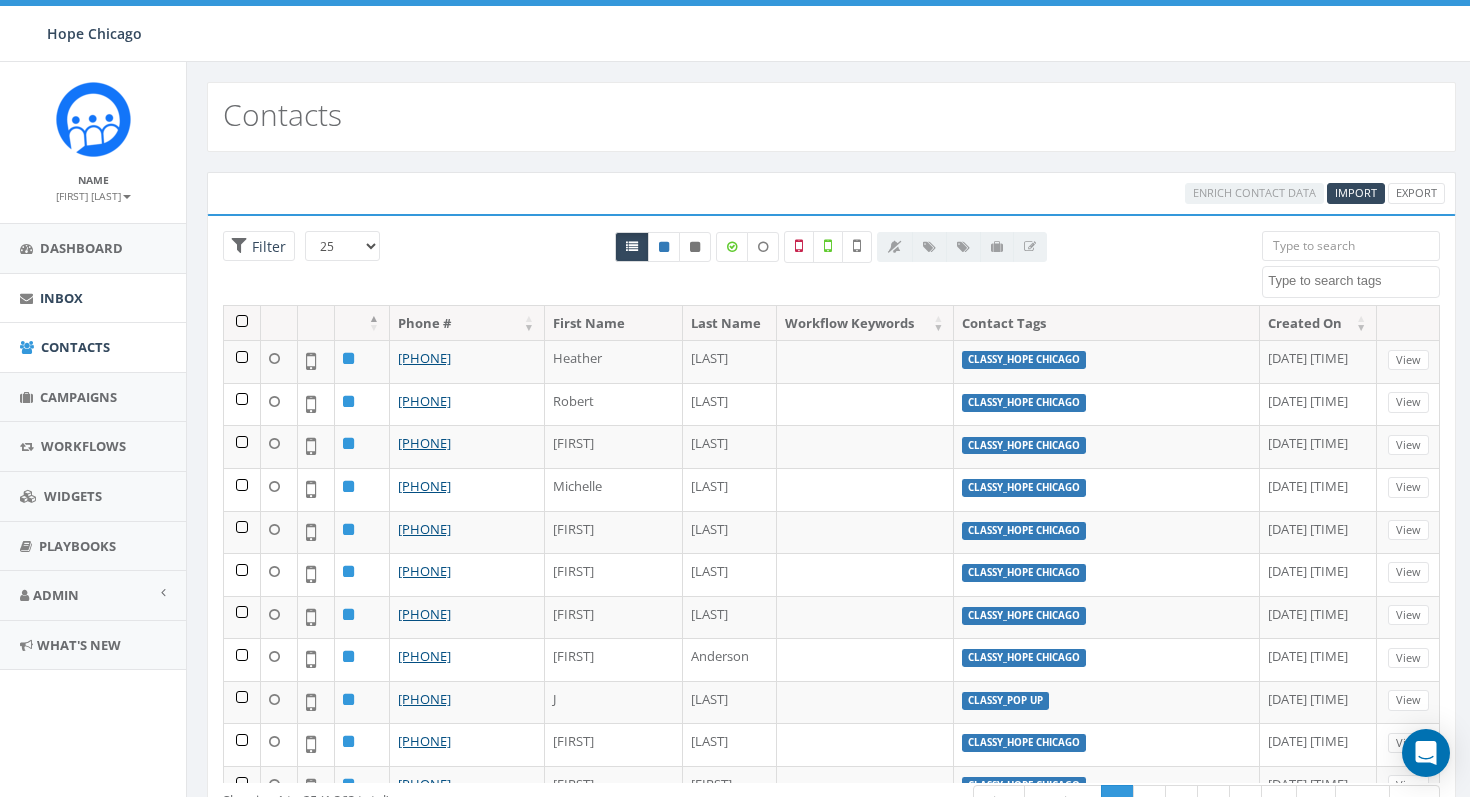 scroll, scrollTop: 0, scrollLeft: 0, axis: both 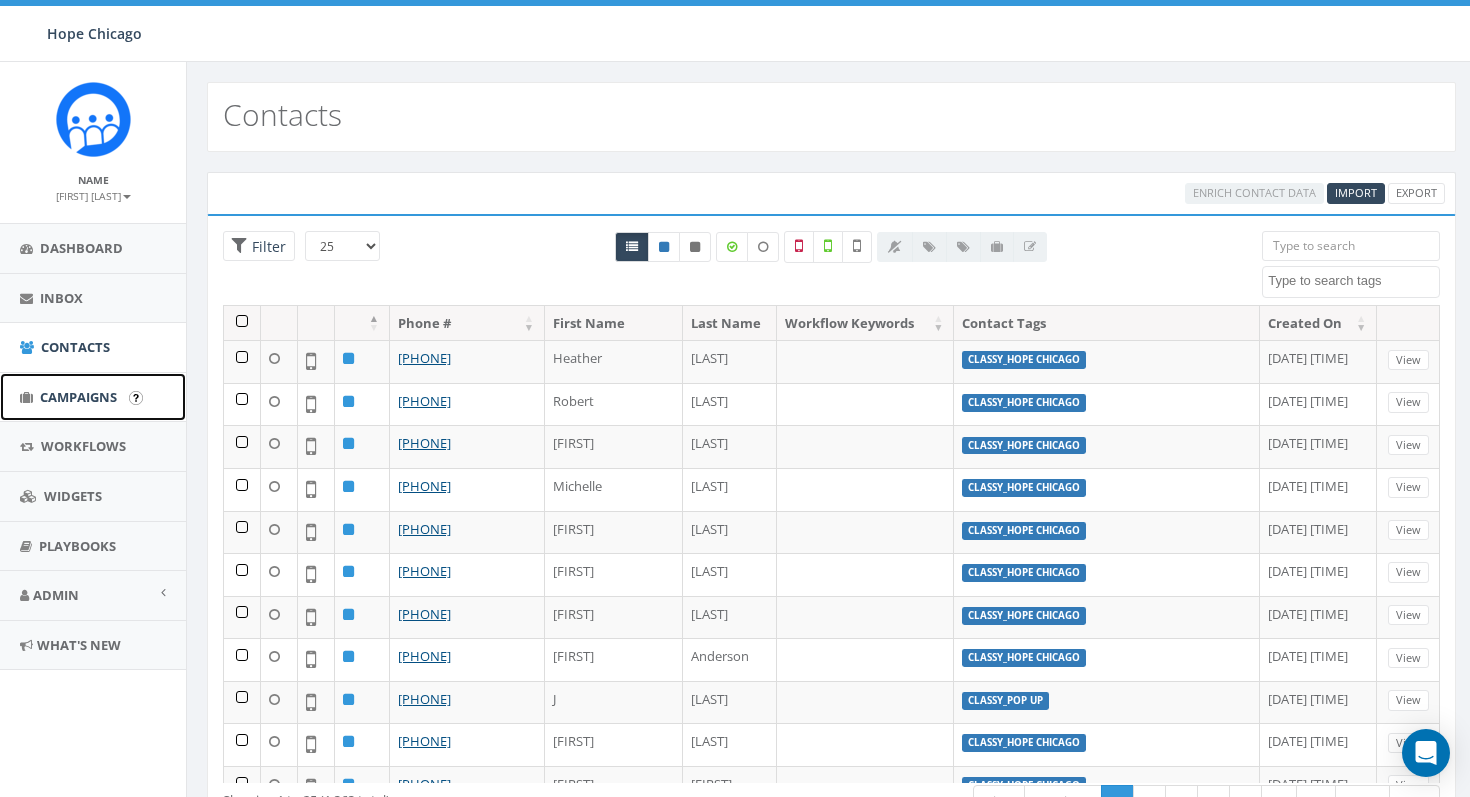 click on "Campaigns" at bounding box center (78, 397) 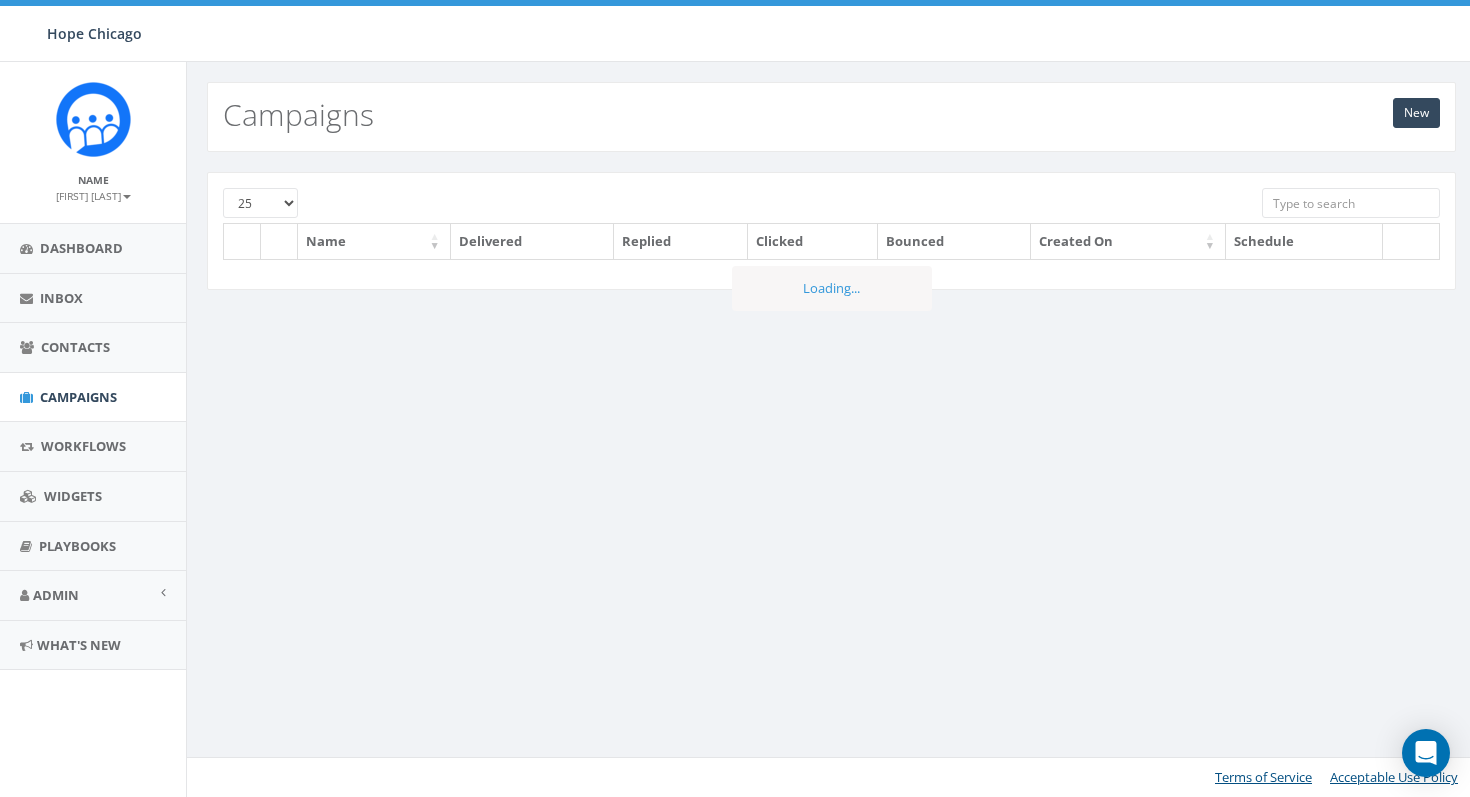 scroll, scrollTop: 0, scrollLeft: 0, axis: both 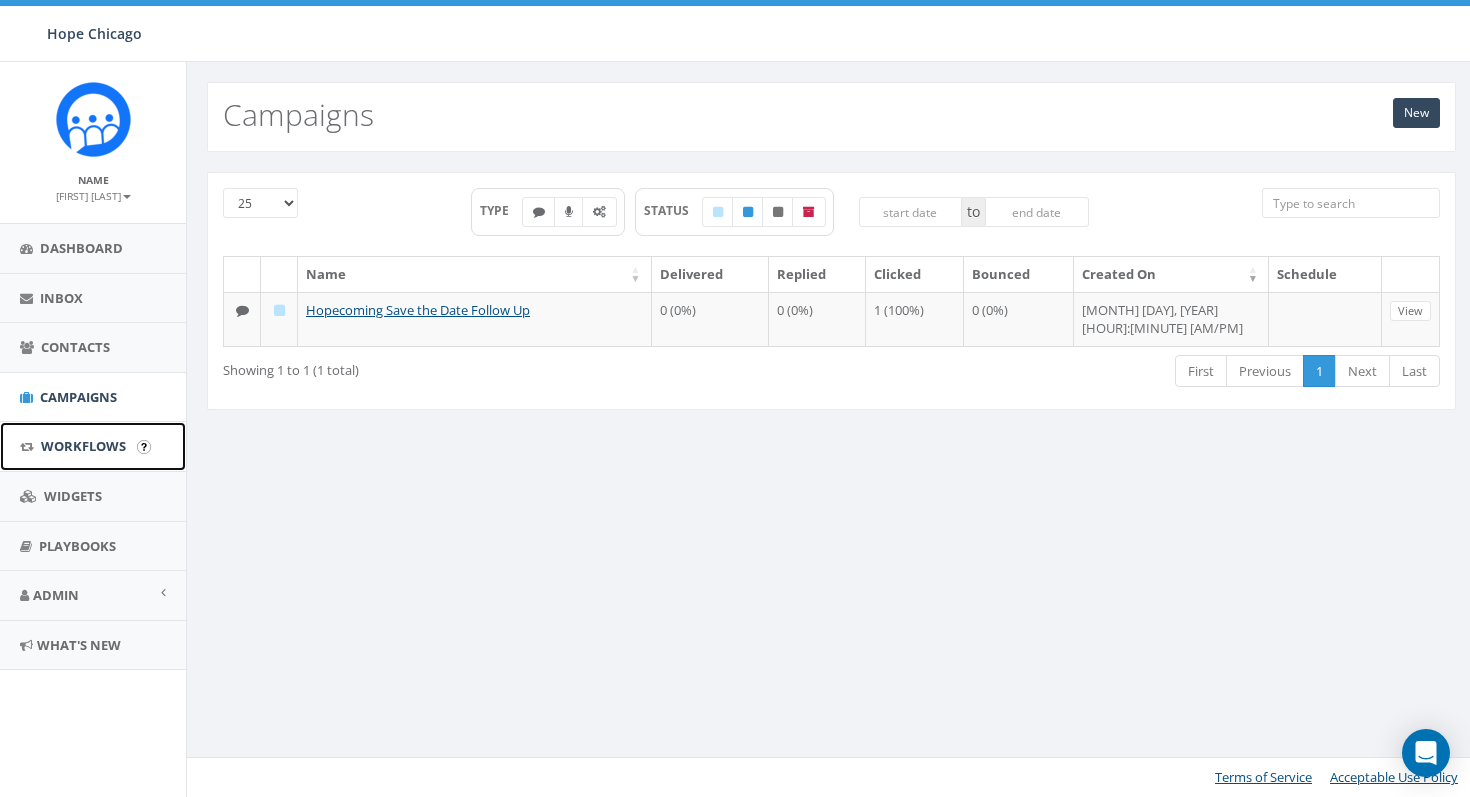 click on "Workflows" at bounding box center (93, 446) 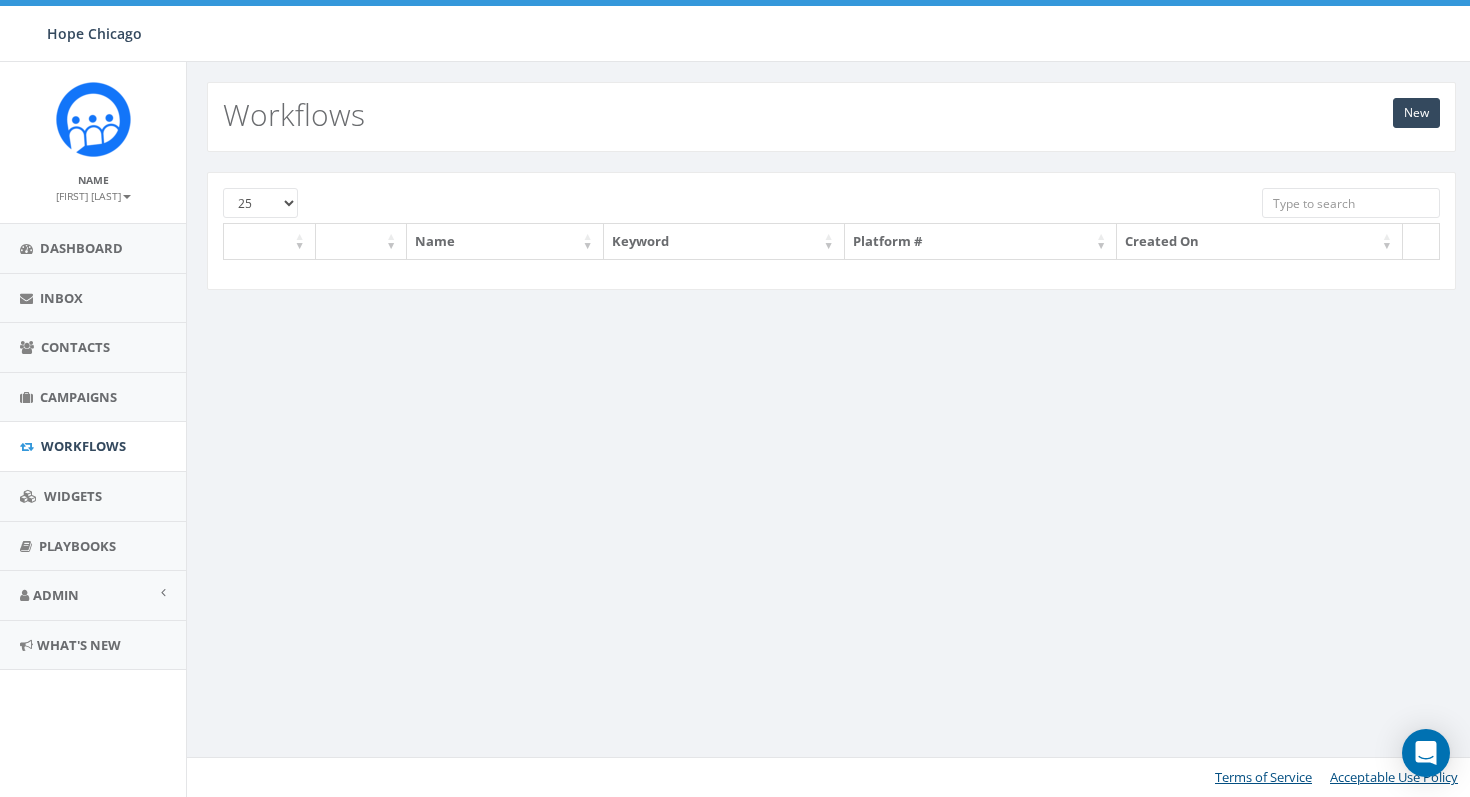 scroll, scrollTop: 0, scrollLeft: 0, axis: both 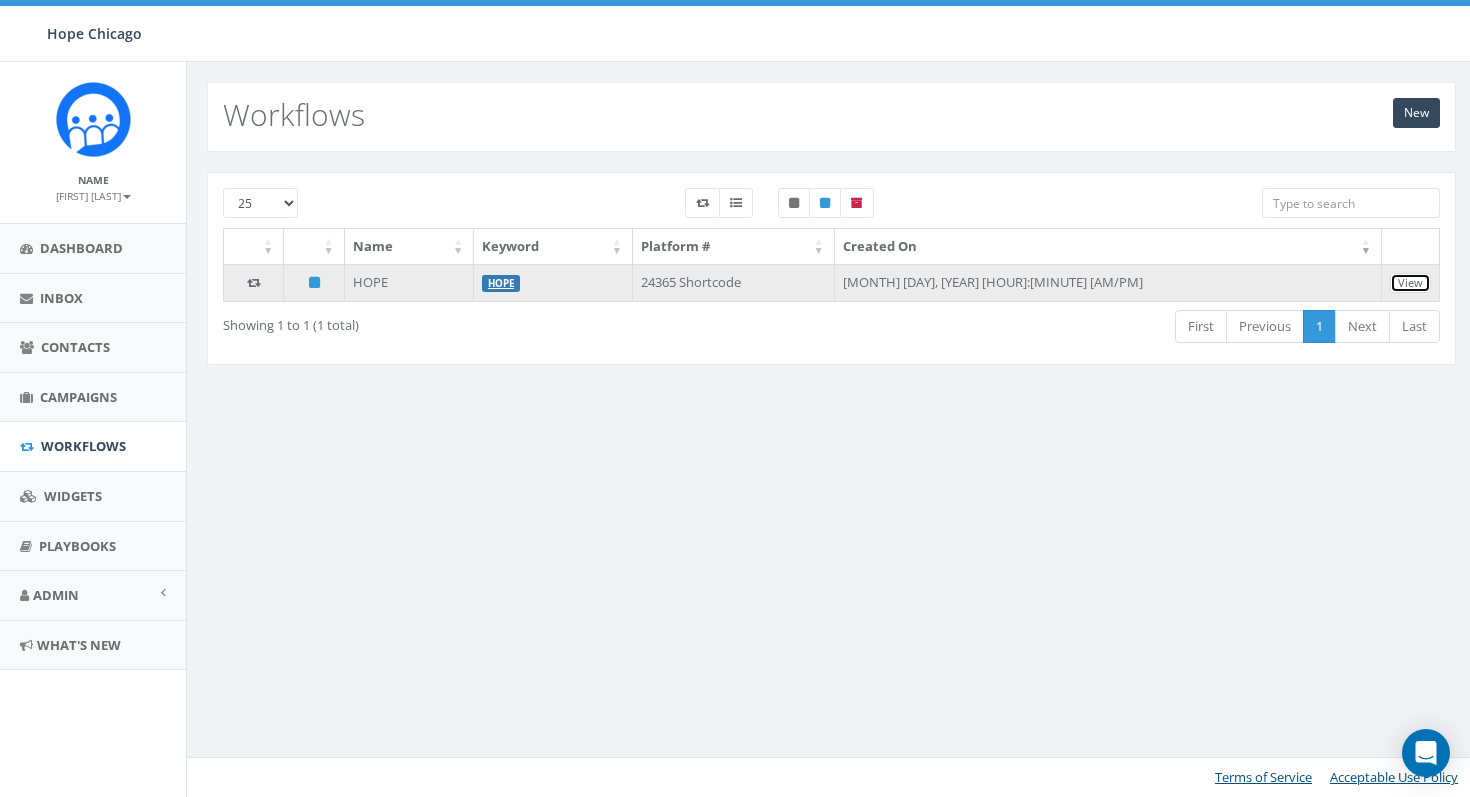 click on "View" at bounding box center [1410, 283] 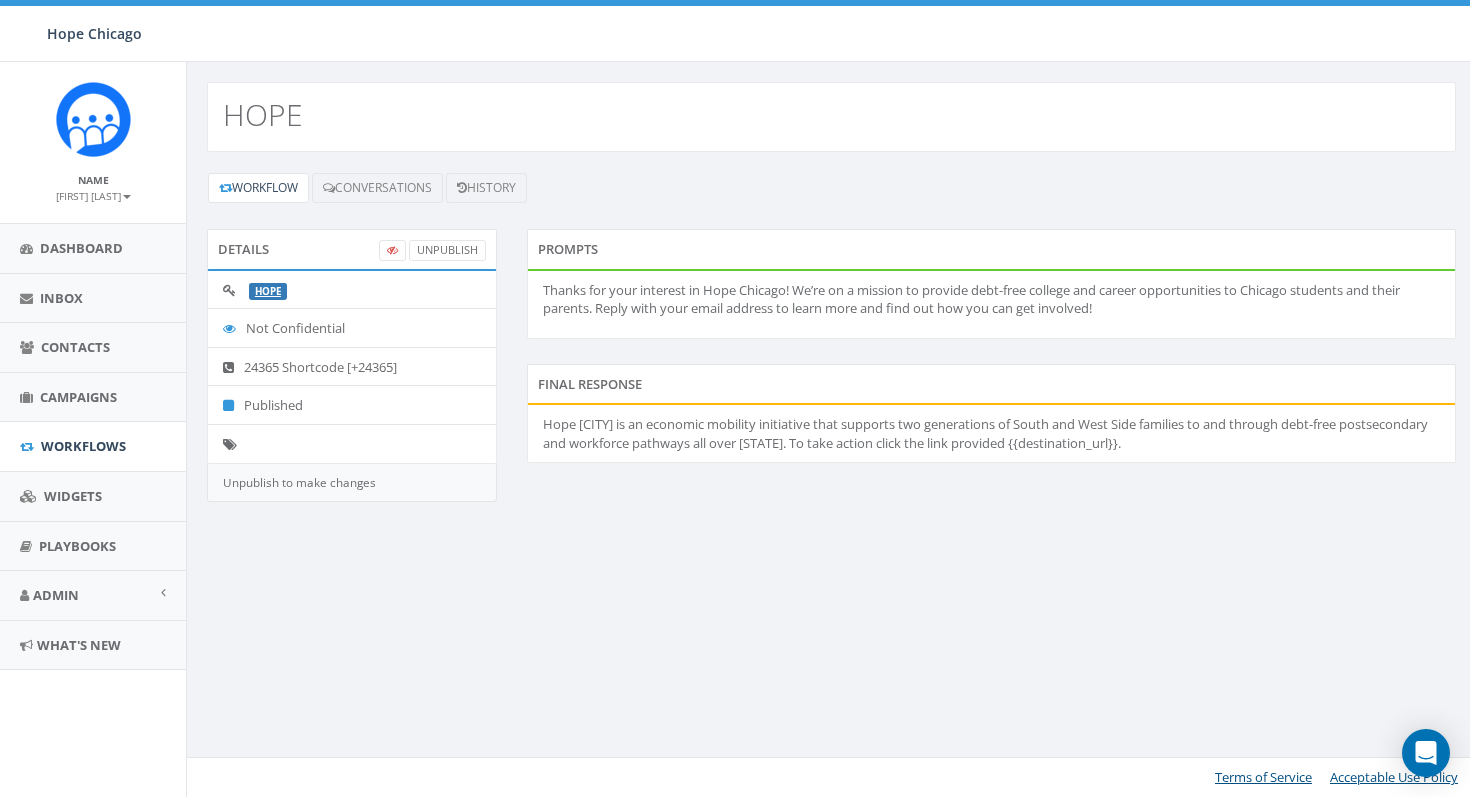 scroll, scrollTop: 0, scrollLeft: 0, axis: both 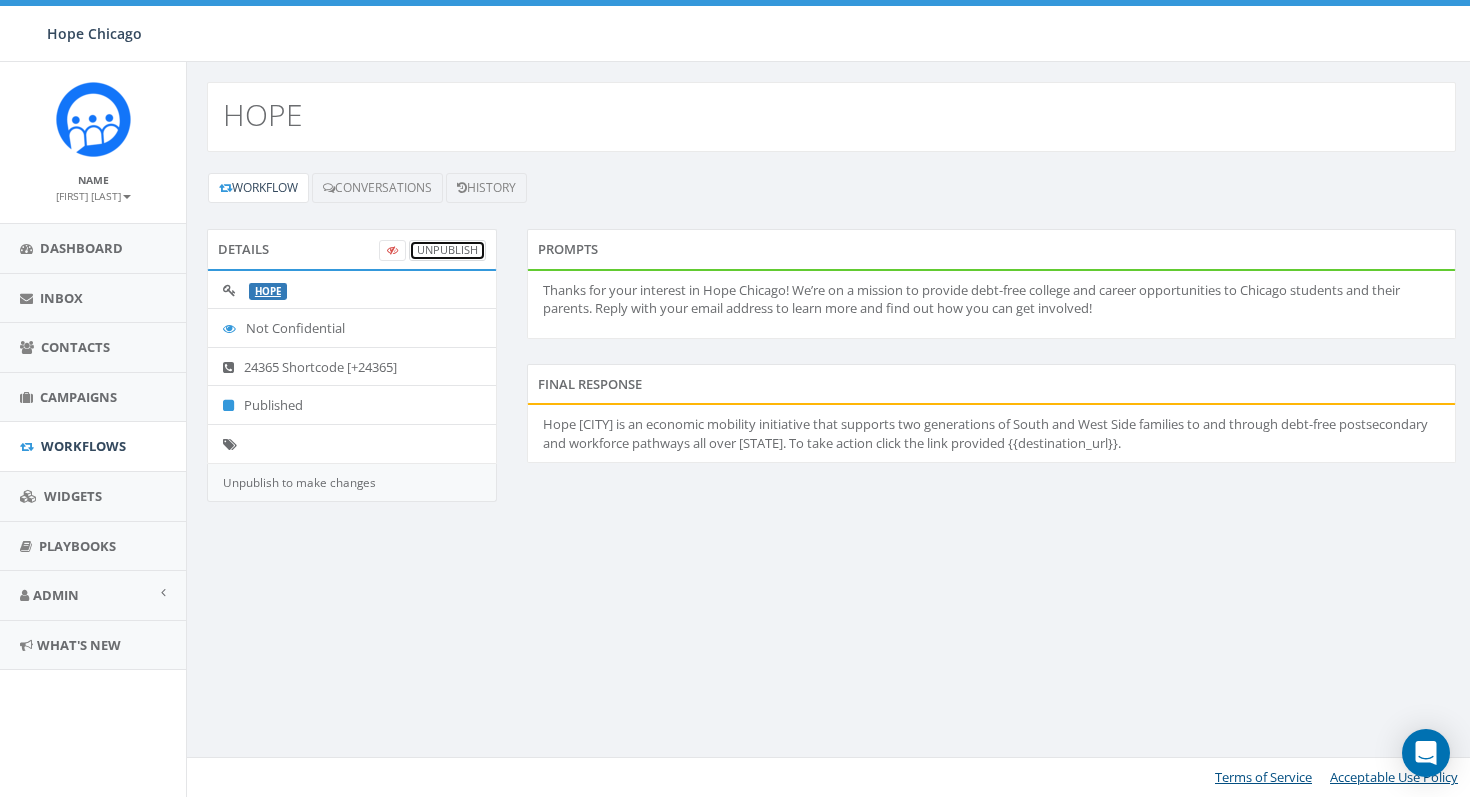 click on "UnPublish" at bounding box center (447, 250) 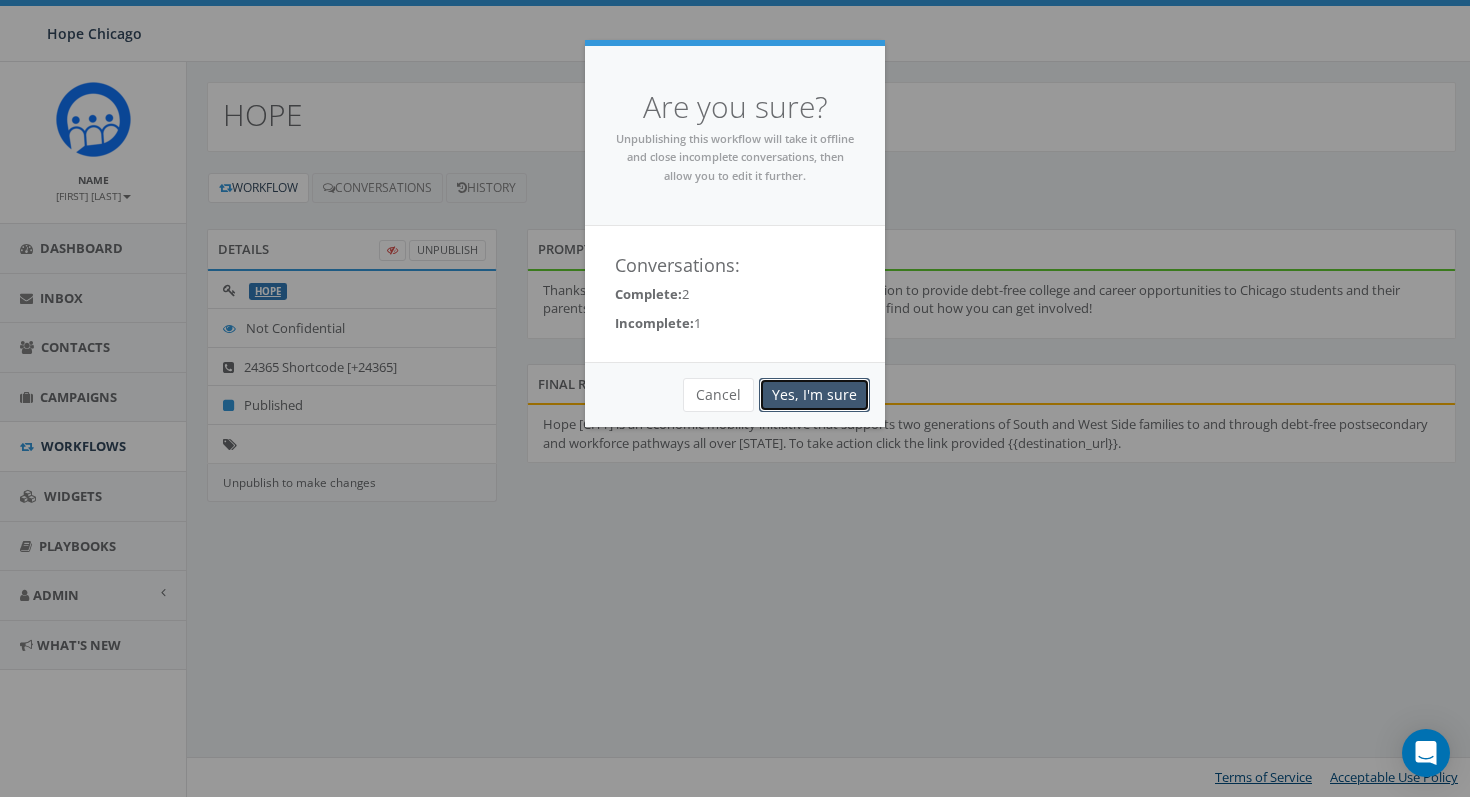 click on "Yes, I'm sure" at bounding box center (814, 395) 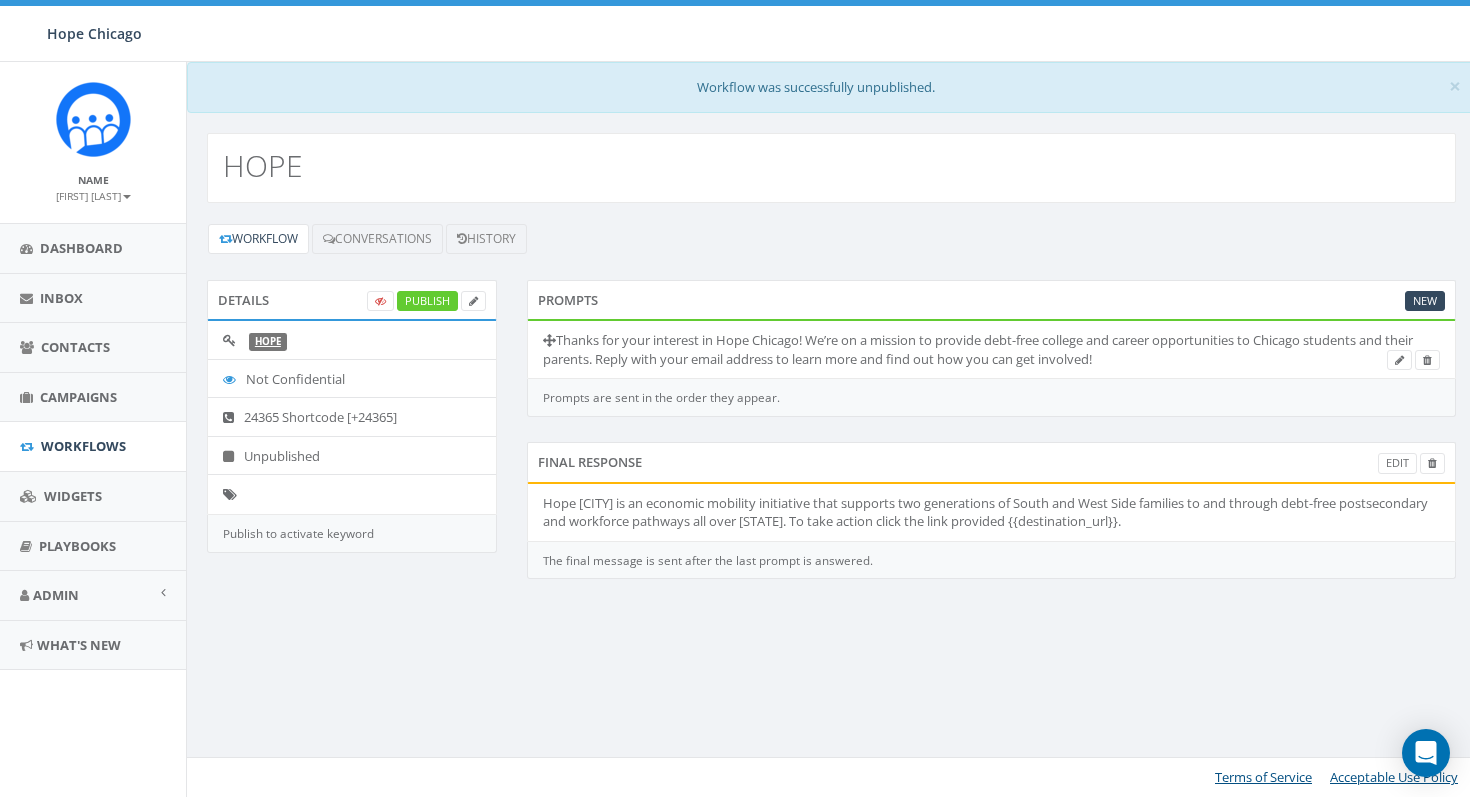 scroll, scrollTop: 0, scrollLeft: 0, axis: both 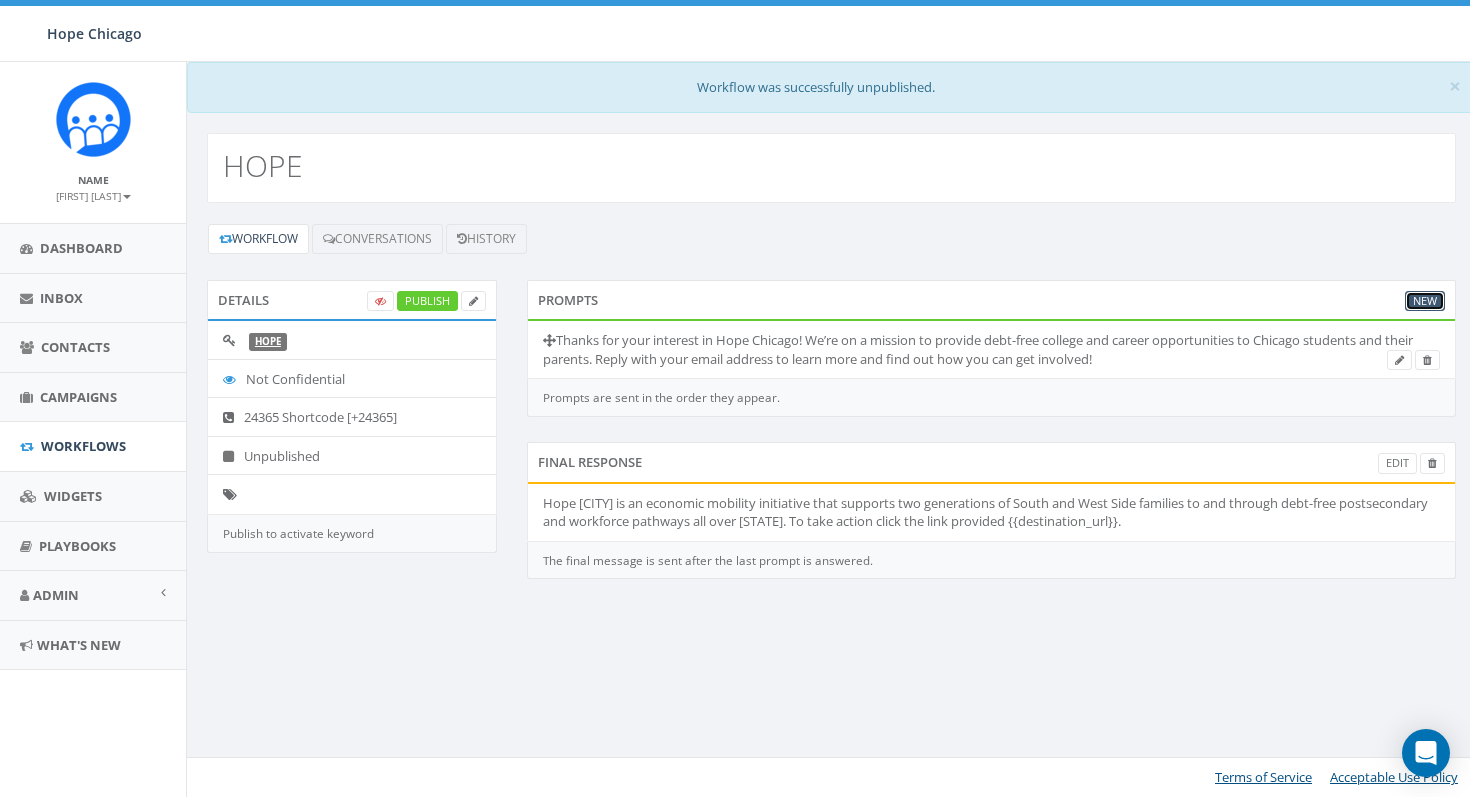 click on "New" at bounding box center (1425, 301) 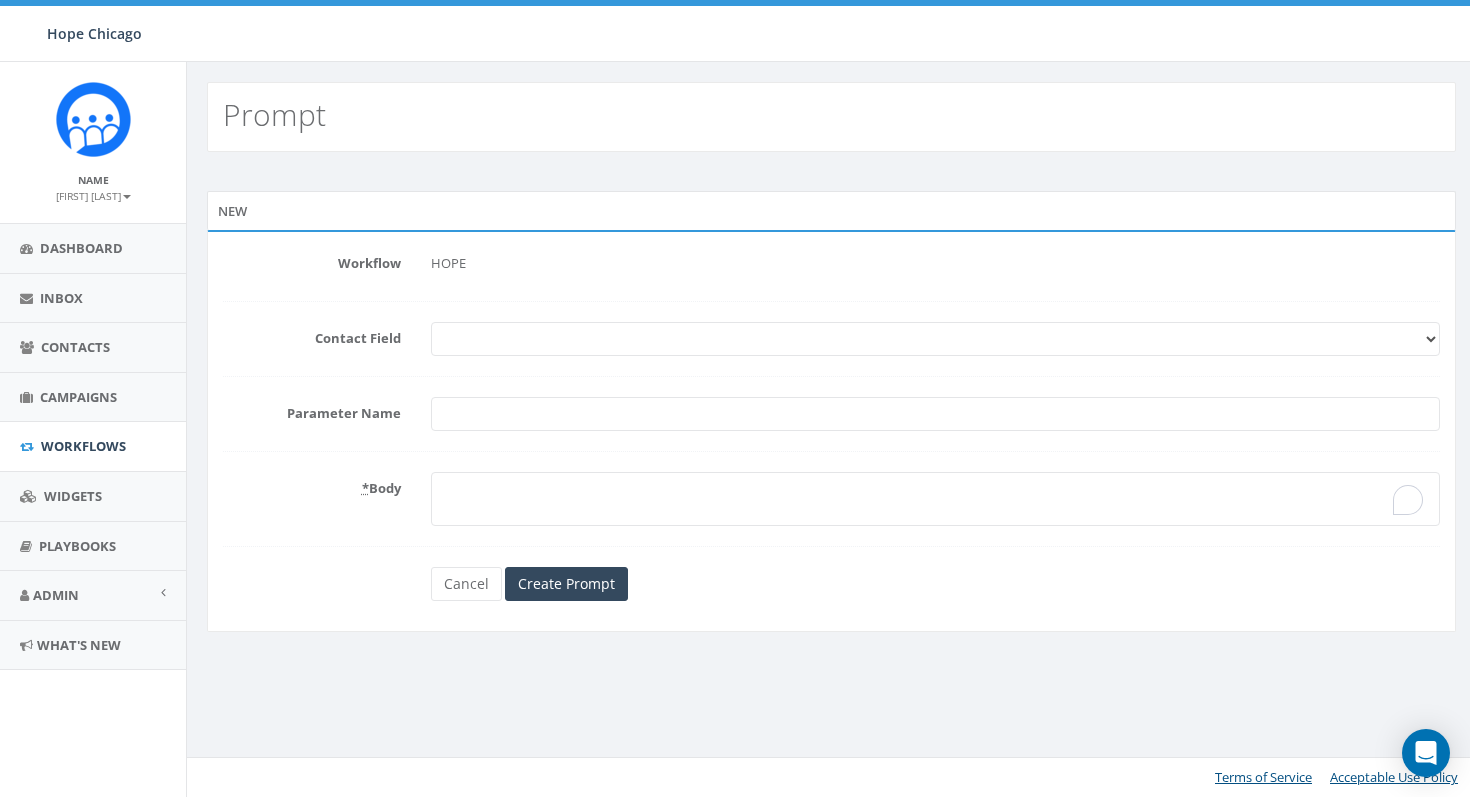 scroll, scrollTop: 0, scrollLeft: 0, axis: both 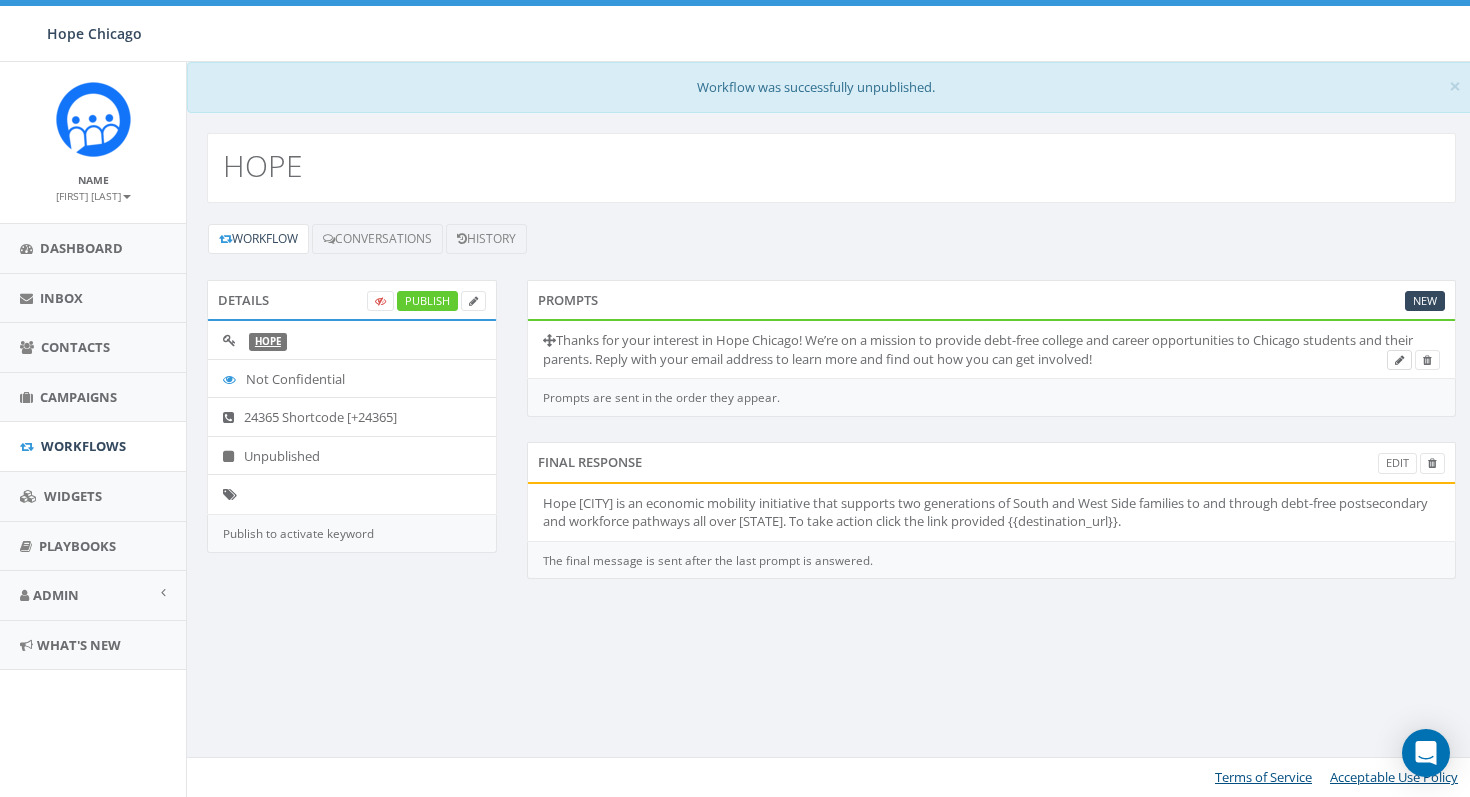 click at bounding box center [1399, 360] 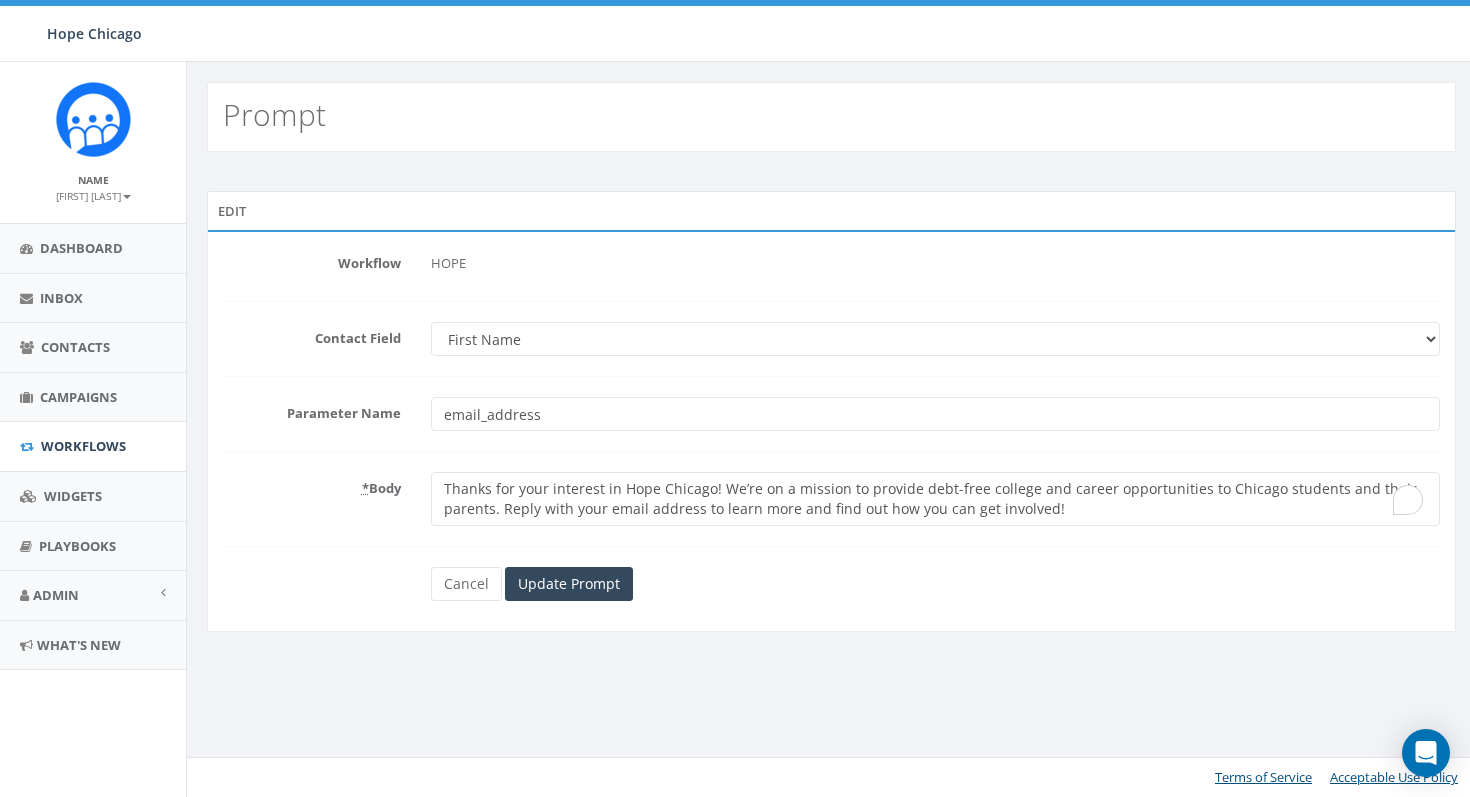 scroll, scrollTop: 0, scrollLeft: 0, axis: both 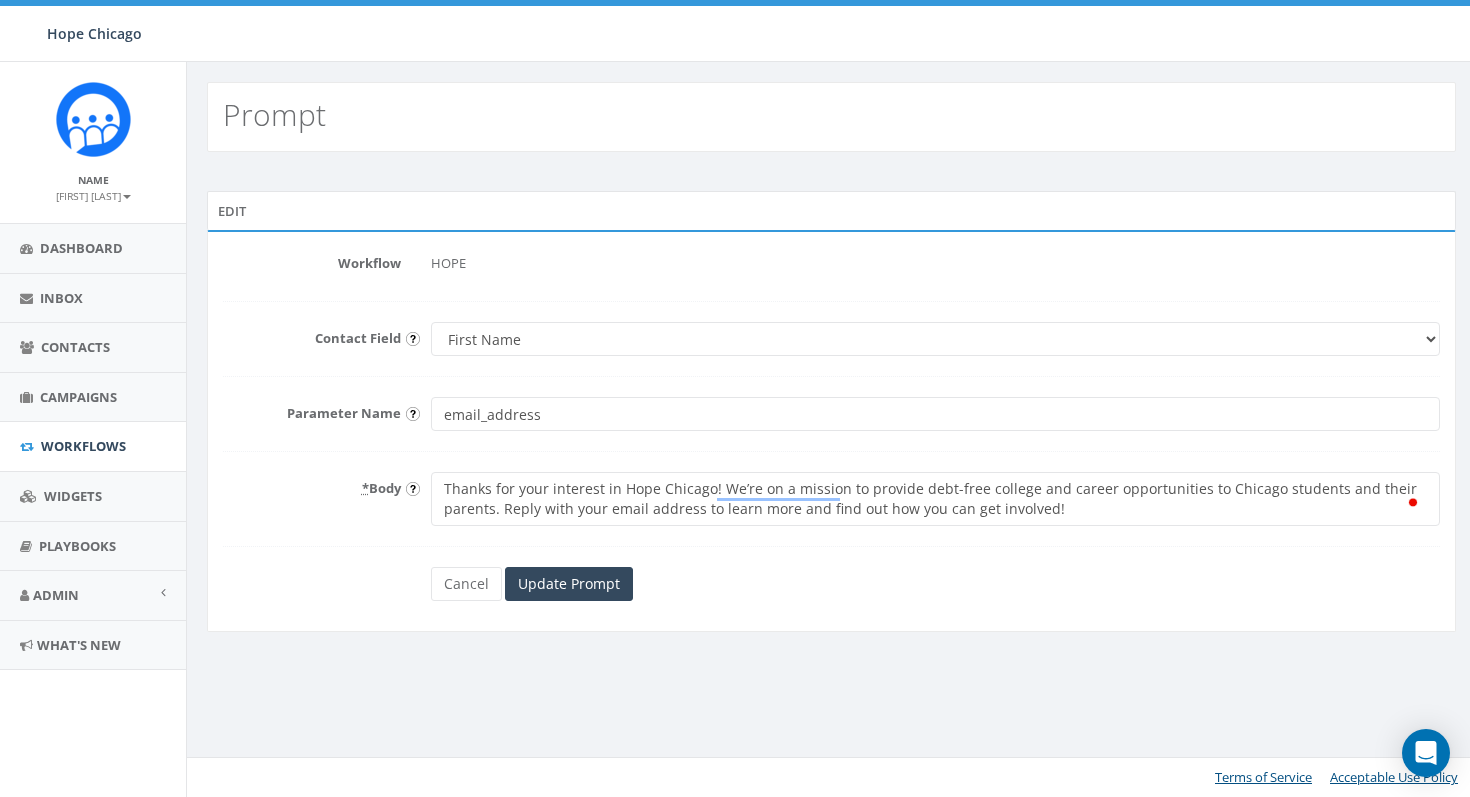 click on "Thanks for your interest in Hope Chicago! We’re on a mission to provide debt-free college and career opportunities to Chicago students and their parents. Reply with your email address to learn more and find out how you can get involved!" at bounding box center (935, 499) 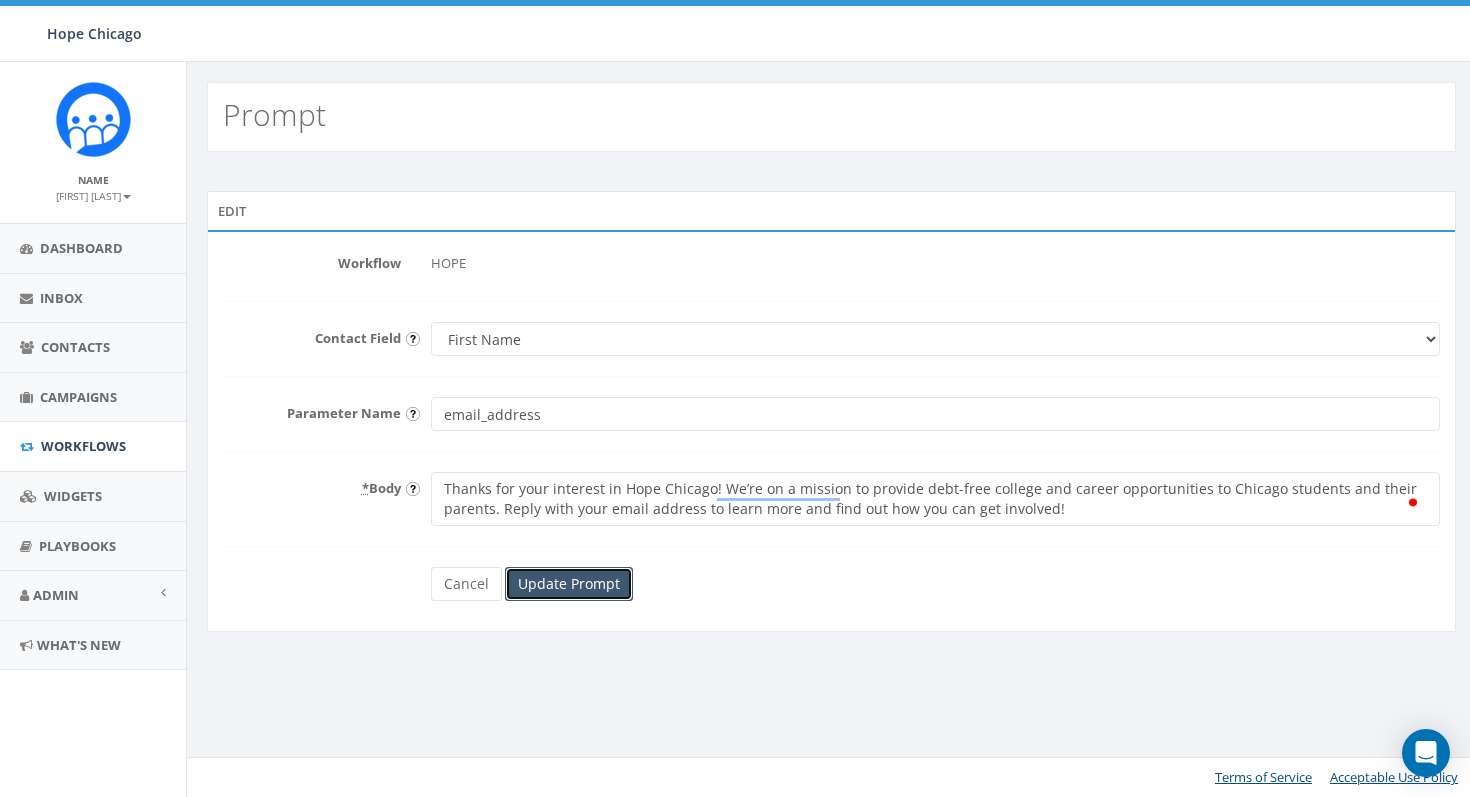 click on "Update Prompt" at bounding box center (569, 584) 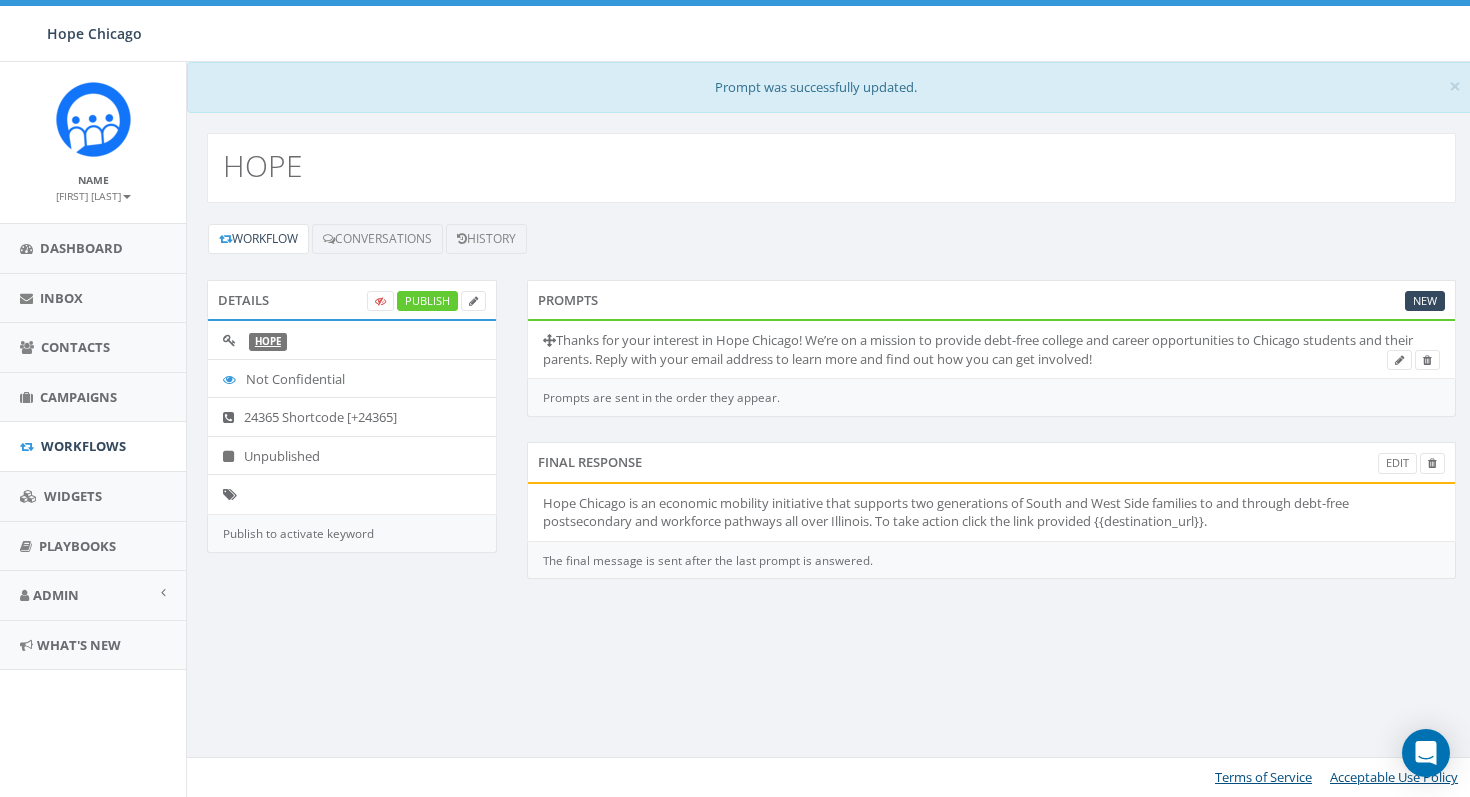 scroll, scrollTop: 0, scrollLeft: 0, axis: both 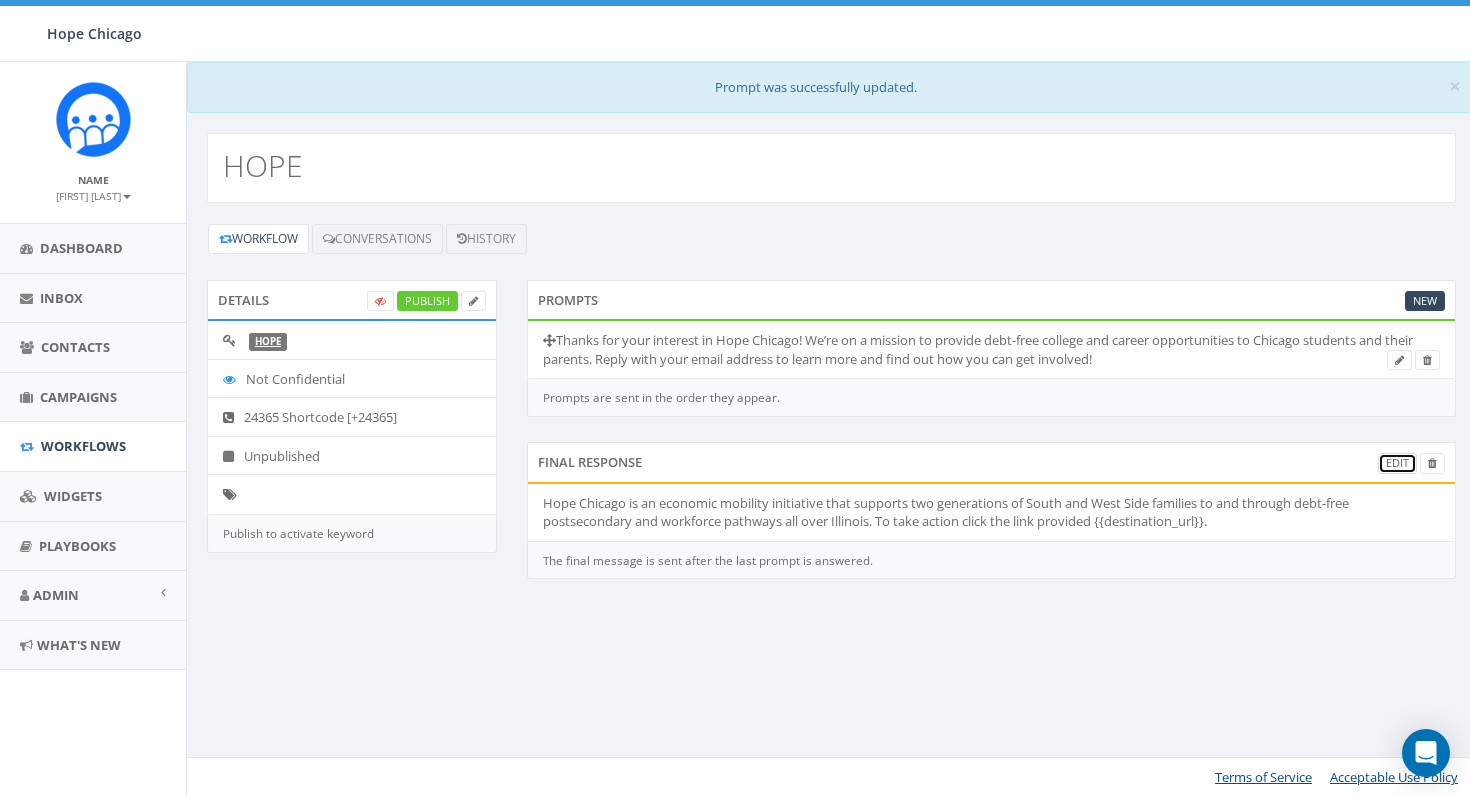 click on "Edit" at bounding box center (1397, 463) 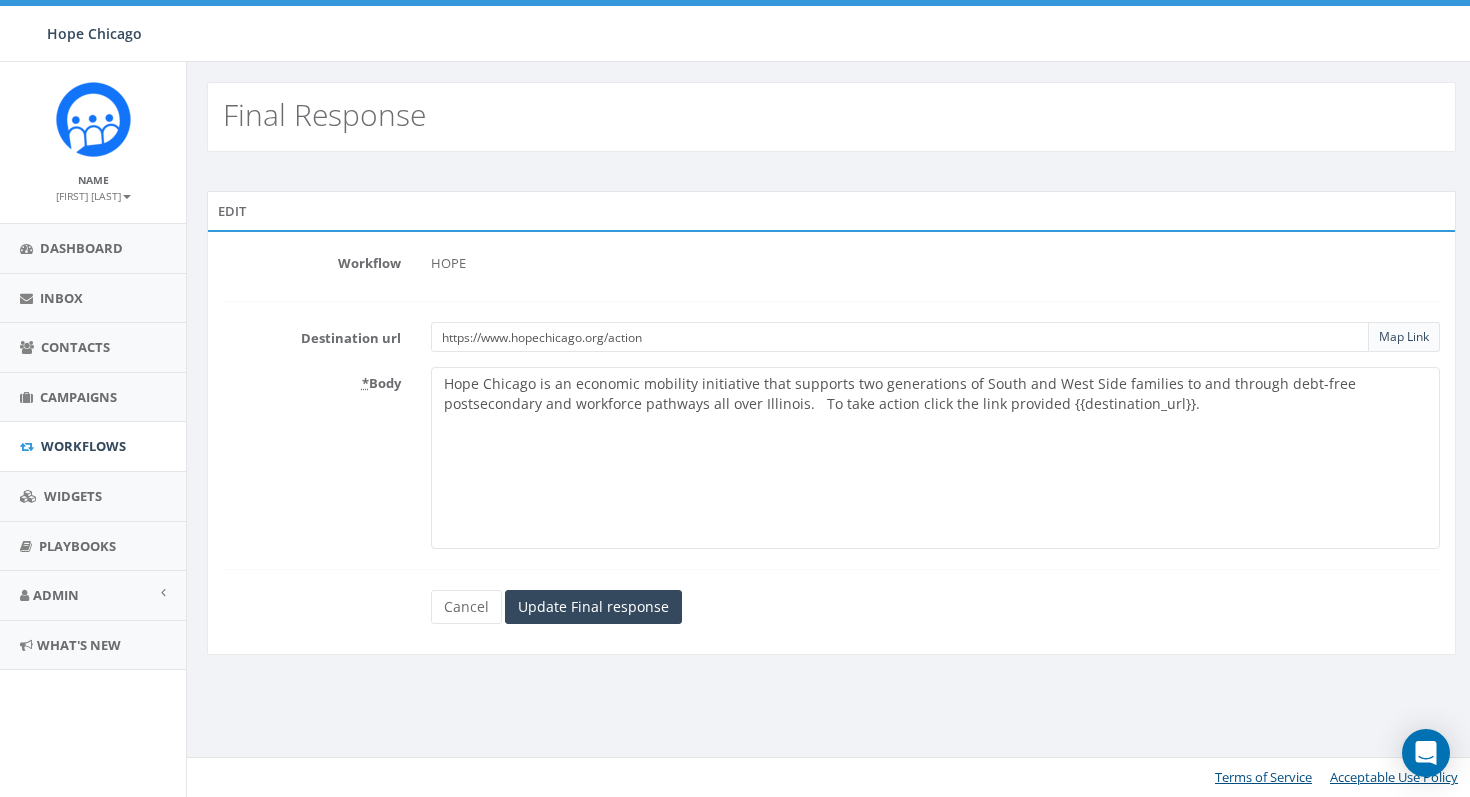 scroll, scrollTop: 0, scrollLeft: 0, axis: both 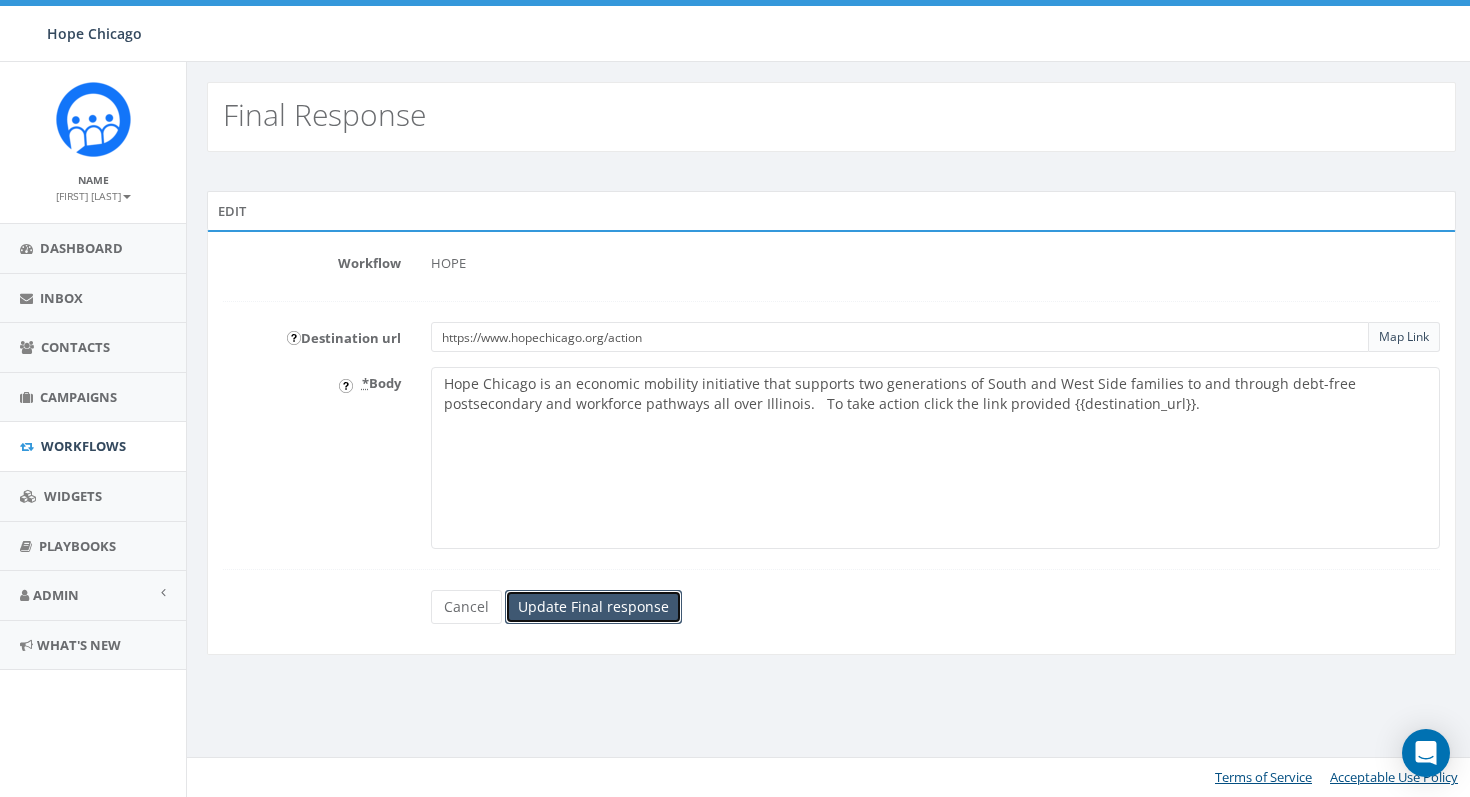 click on "Update Final response" at bounding box center [593, 607] 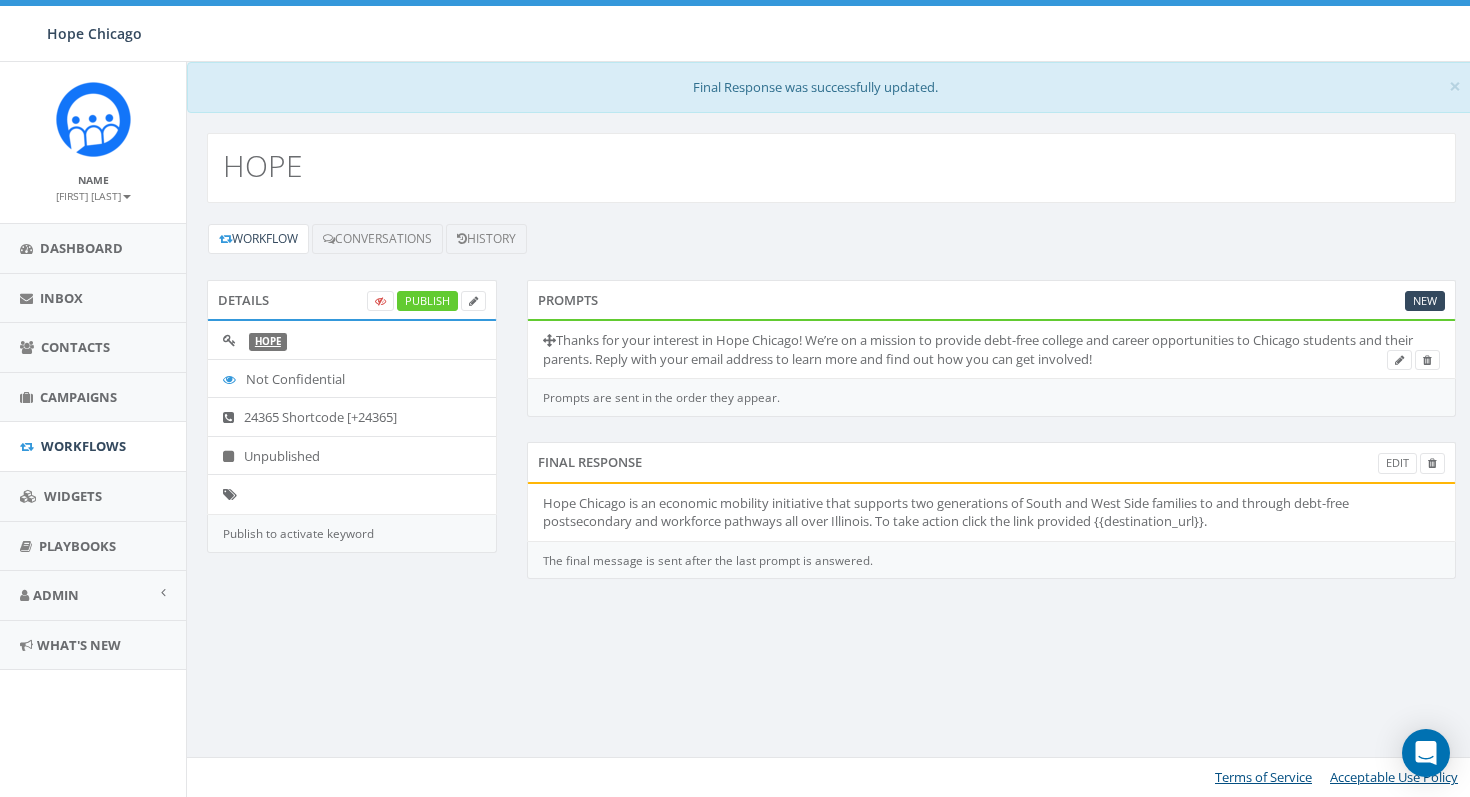 scroll, scrollTop: 0, scrollLeft: 0, axis: both 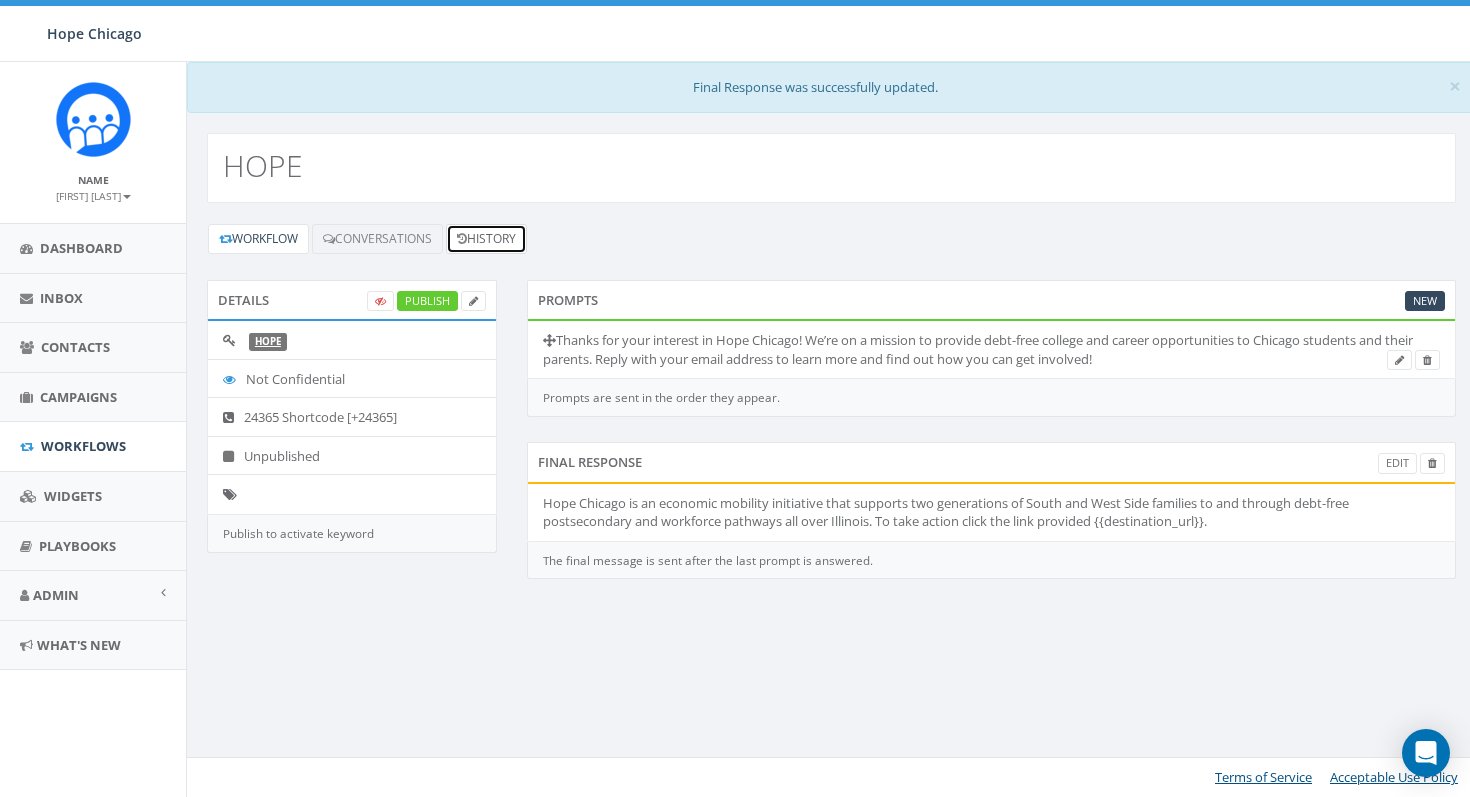 click on "History" at bounding box center [486, 239] 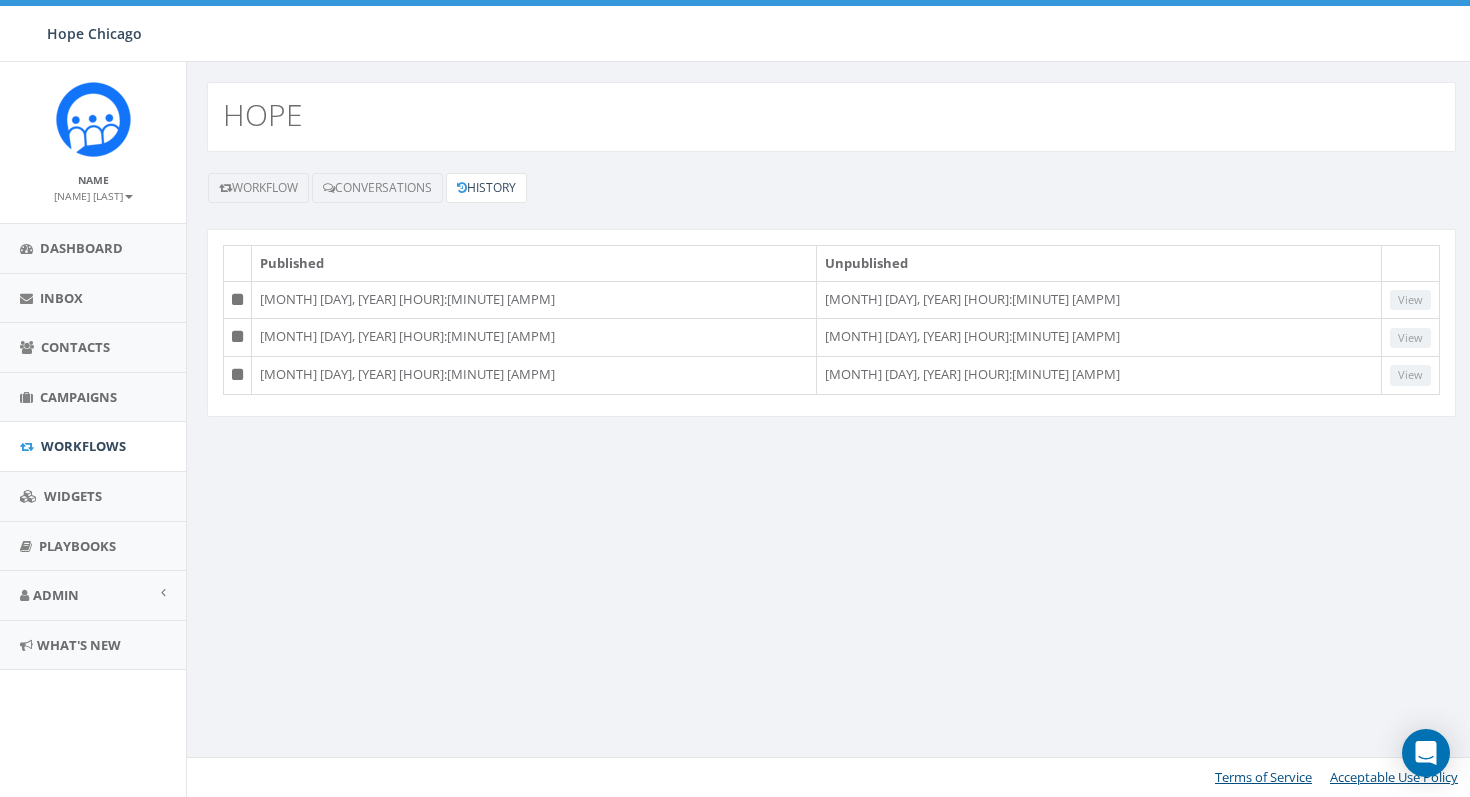 scroll, scrollTop: 0, scrollLeft: 0, axis: both 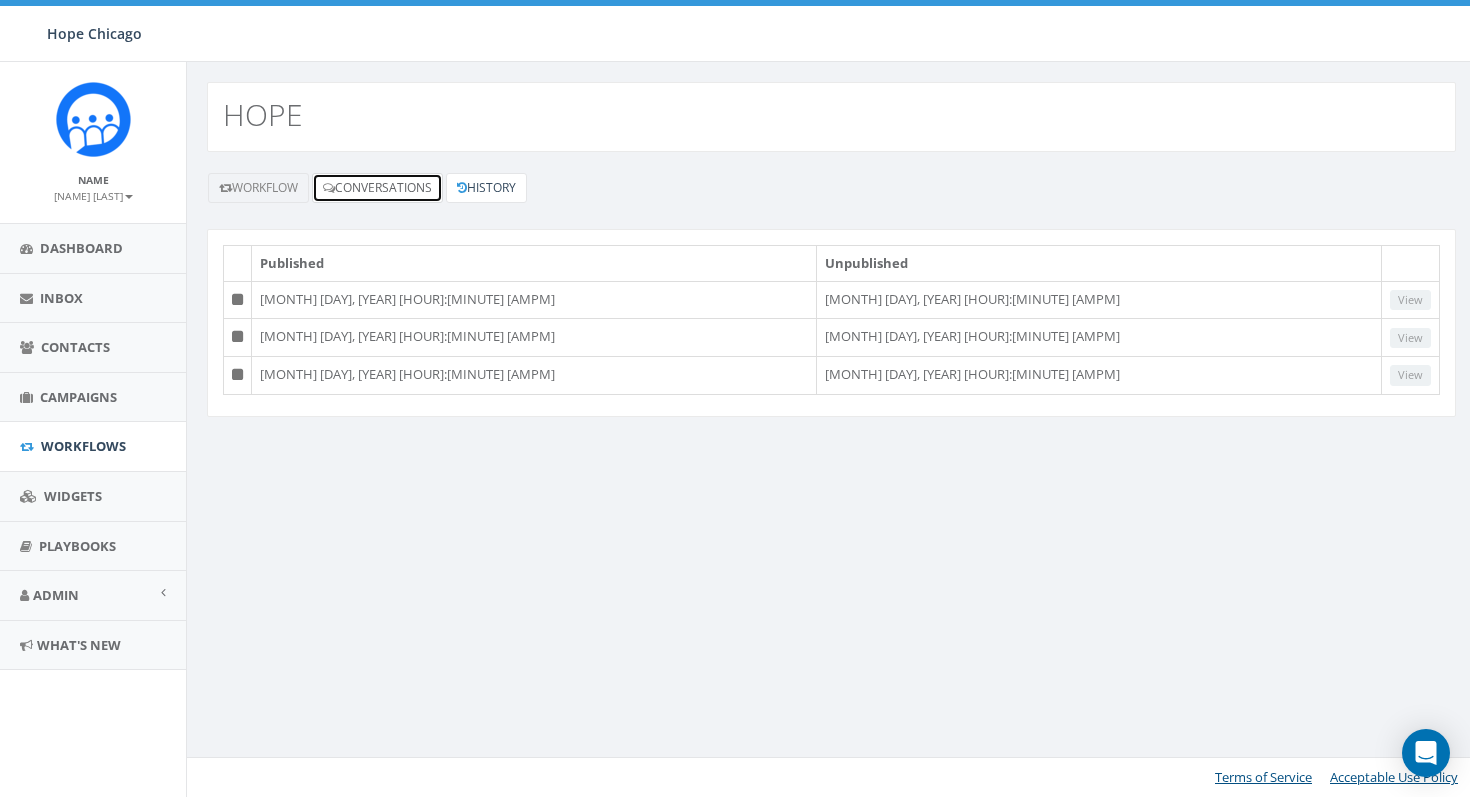 click on "Conversations" at bounding box center [377, 188] 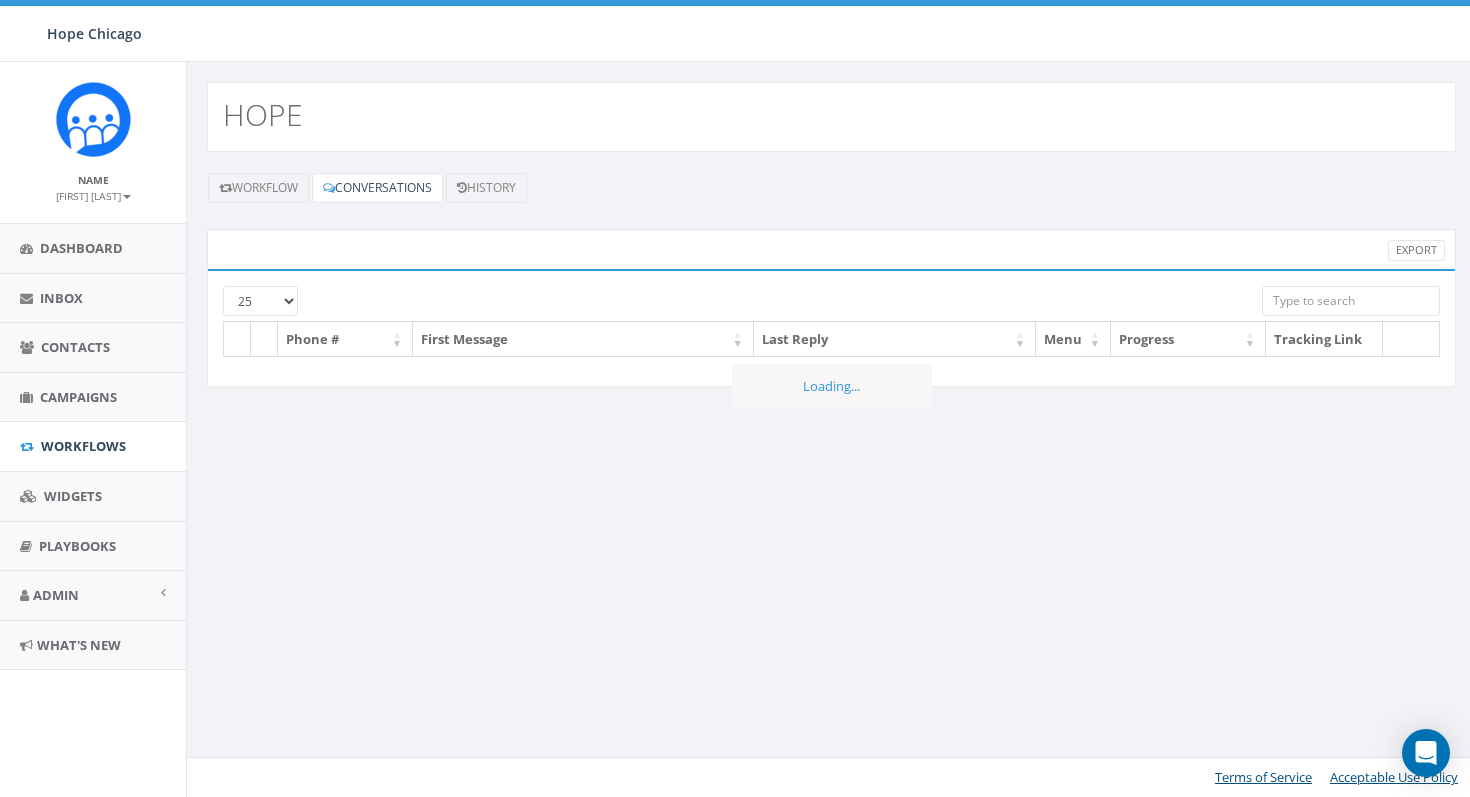 scroll, scrollTop: 0, scrollLeft: 0, axis: both 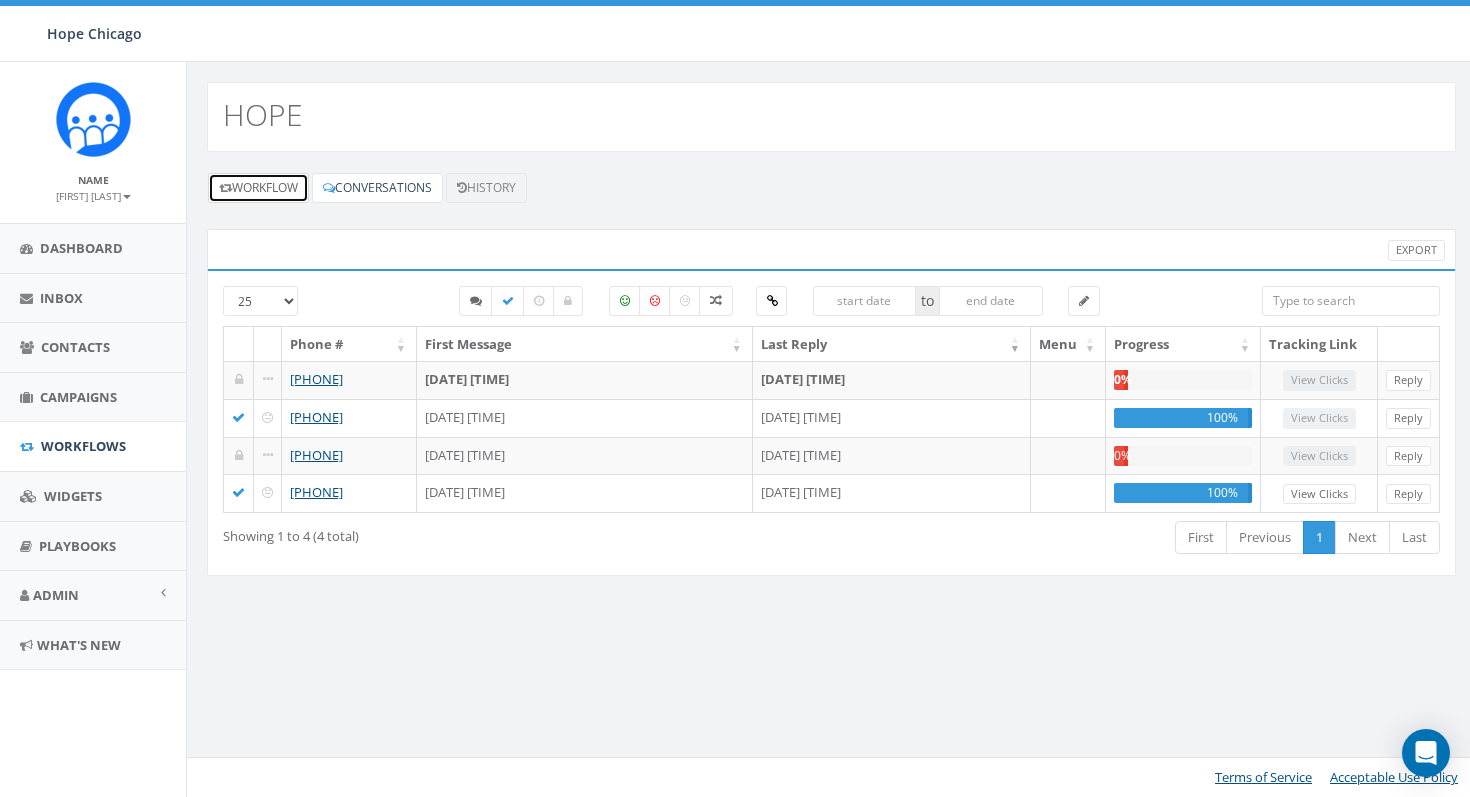 click on "Workflow" at bounding box center [258, 188] 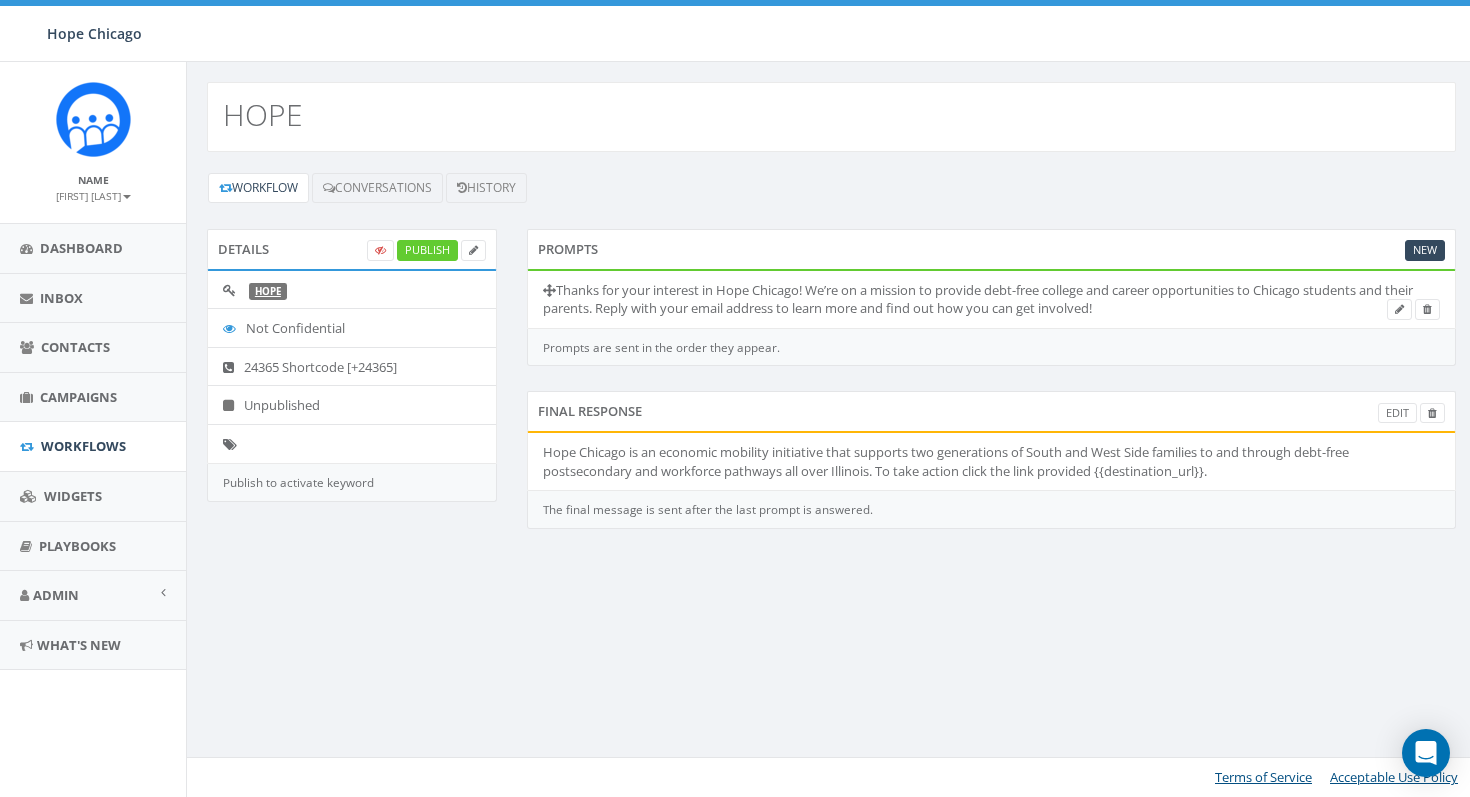 scroll, scrollTop: 0, scrollLeft: 0, axis: both 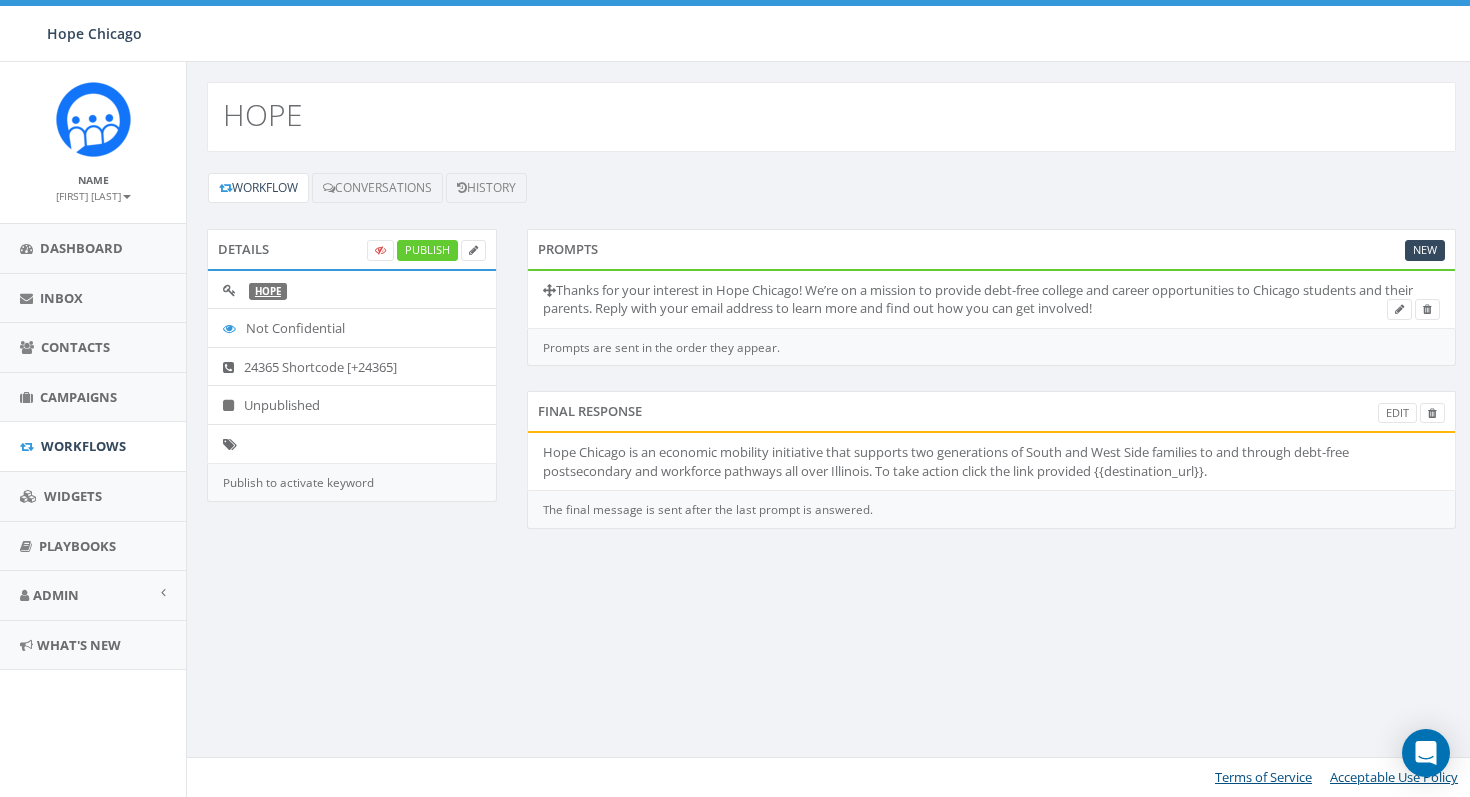 click at bounding box center (549, 290) 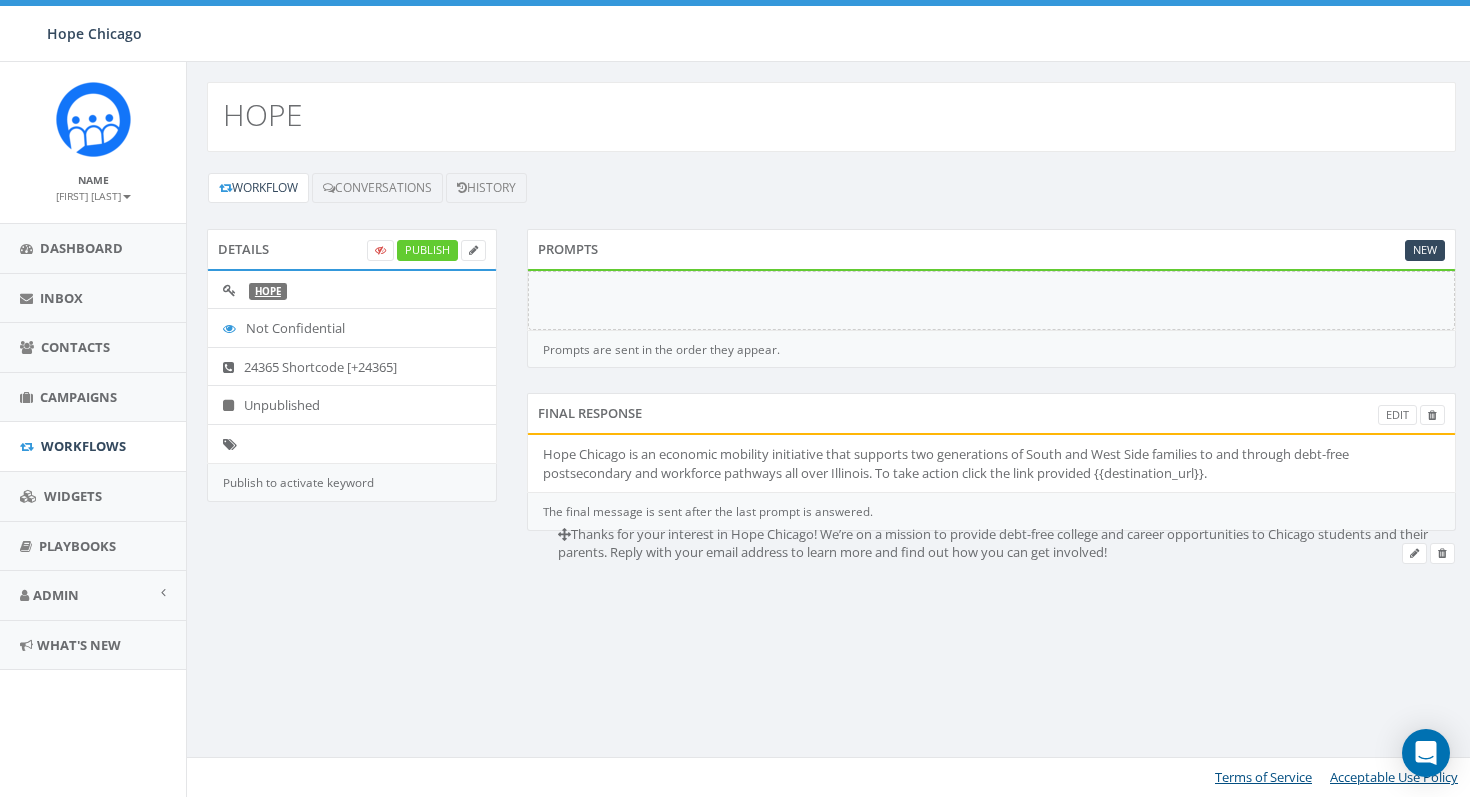 drag, startPoint x: 551, startPoint y: 289, endPoint x: 563, endPoint y: 535, distance: 246.29251 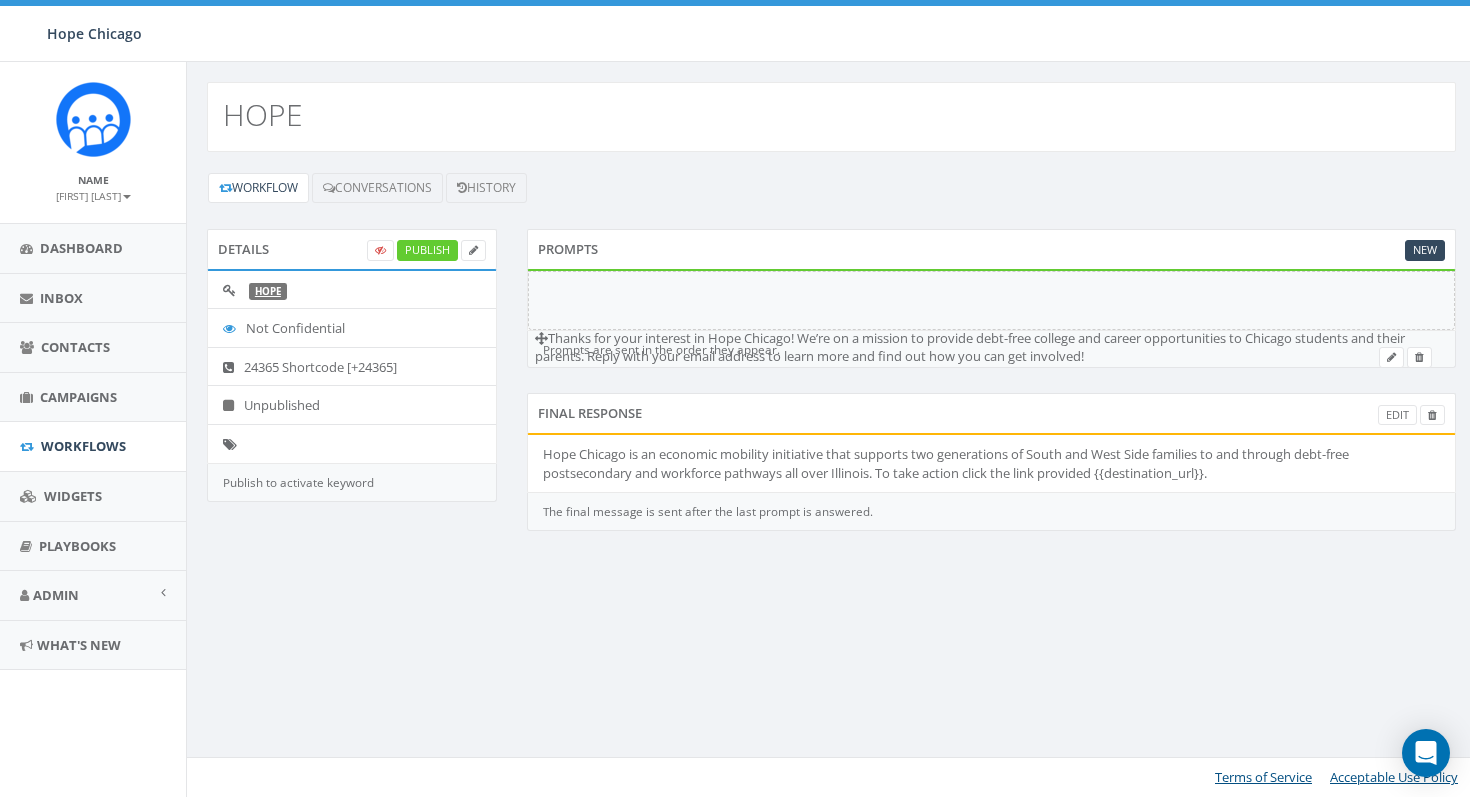 drag, startPoint x: 549, startPoint y: 292, endPoint x: 541, endPoint y: 339, distance: 47.67599 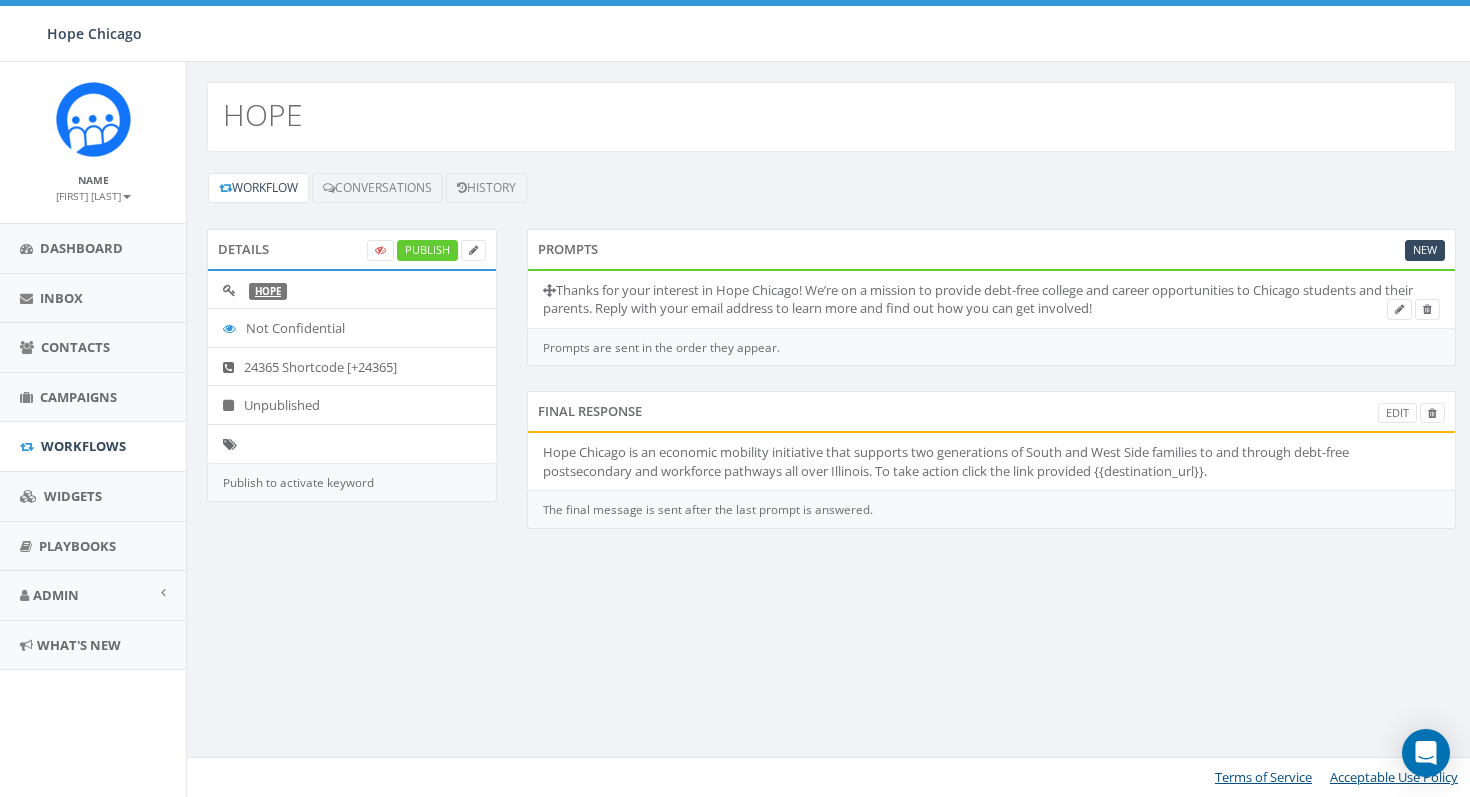 click at bounding box center (549, 290) 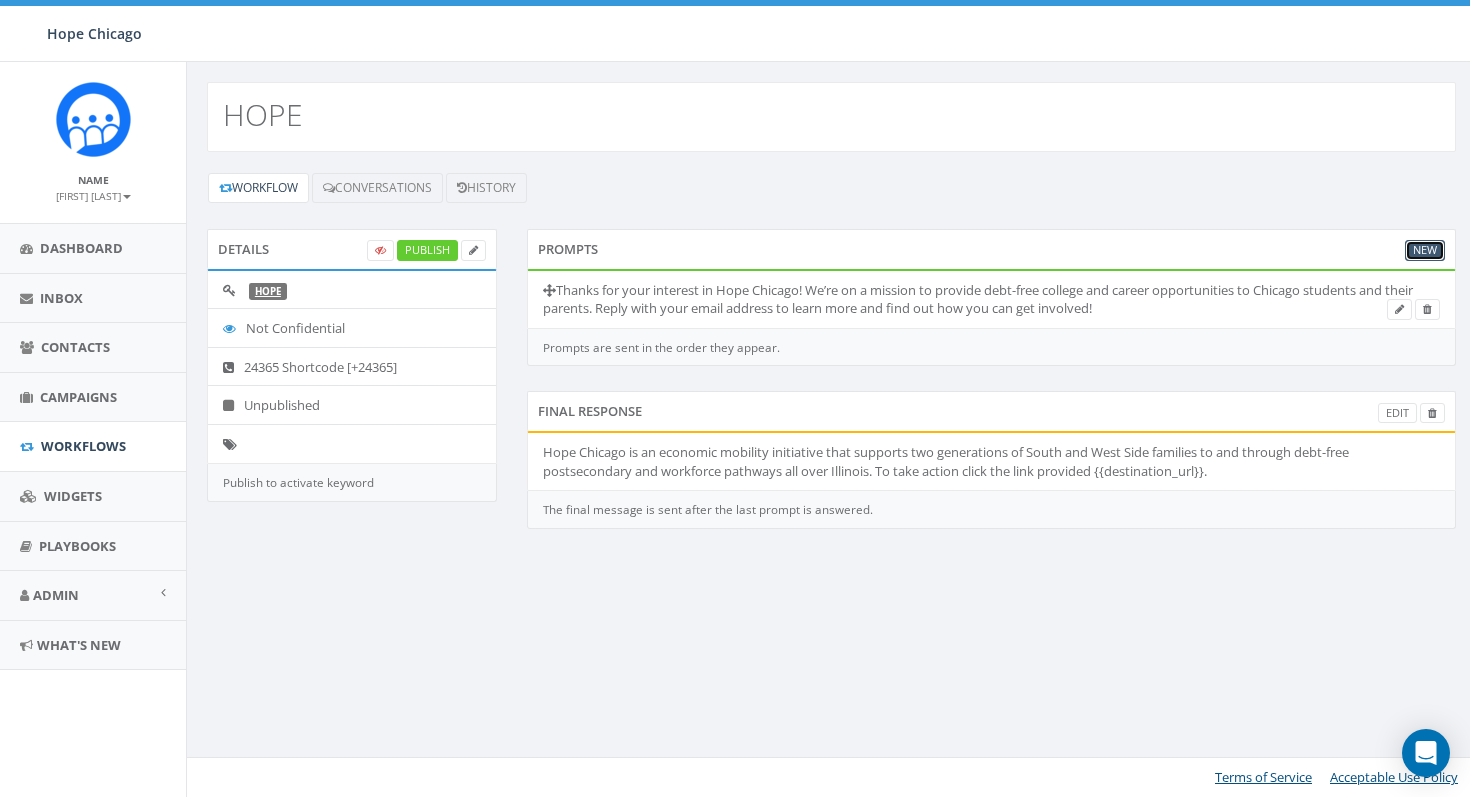 click on "New" at bounding box center [1425, 250] 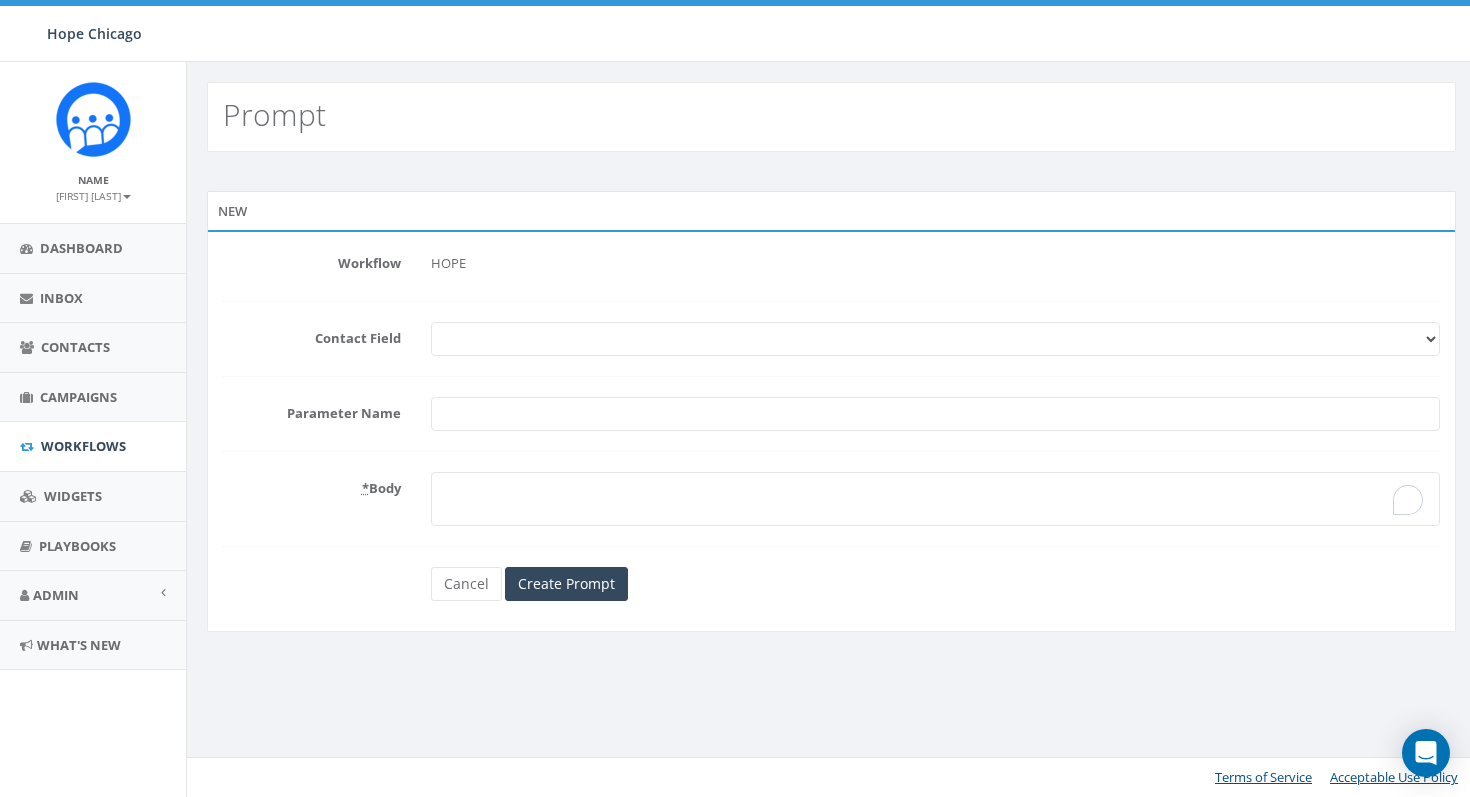 scroll, scrollTop: 0, scrollLeft: 0, axis: both 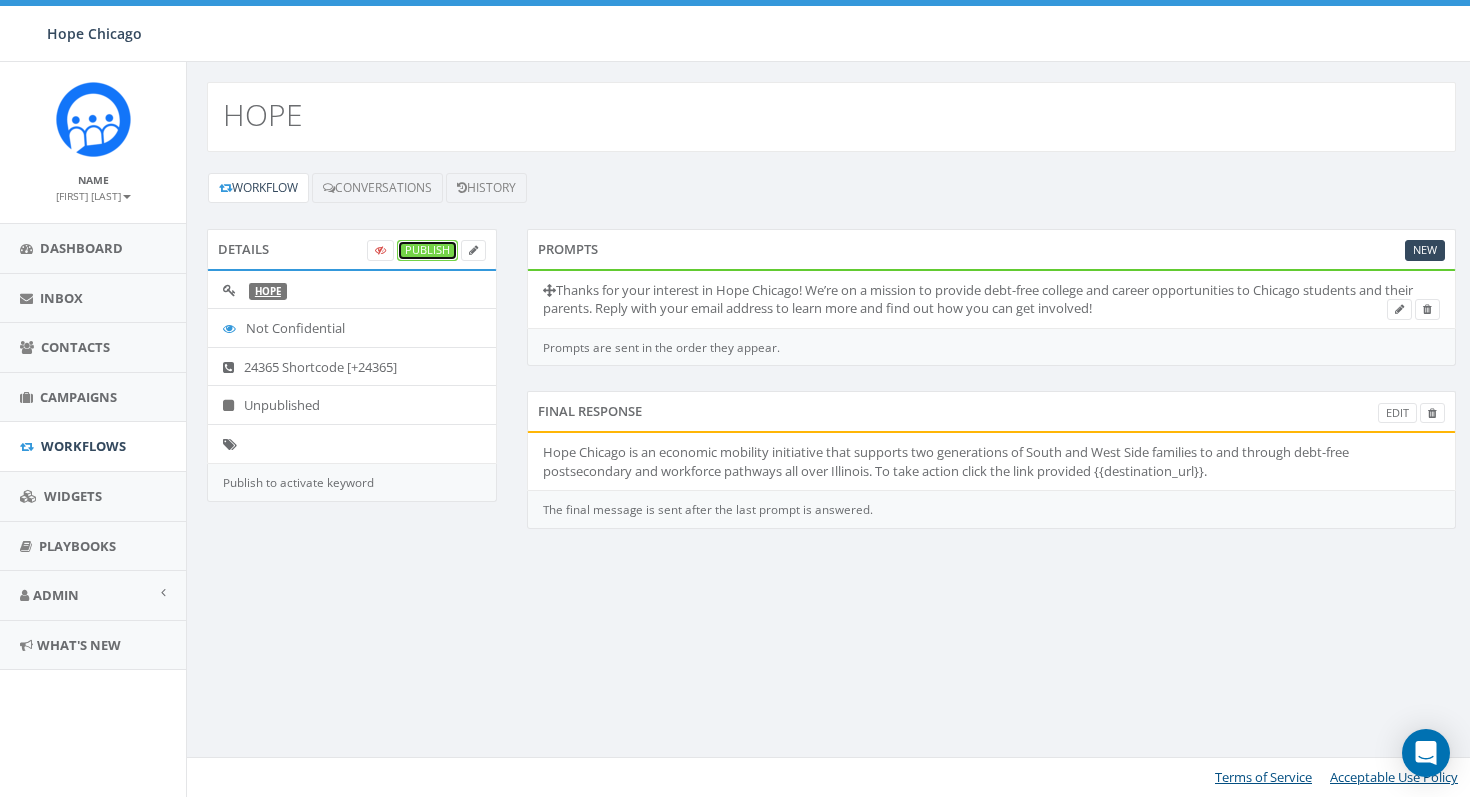 click on "Publish" at bounding box center [427, 250] 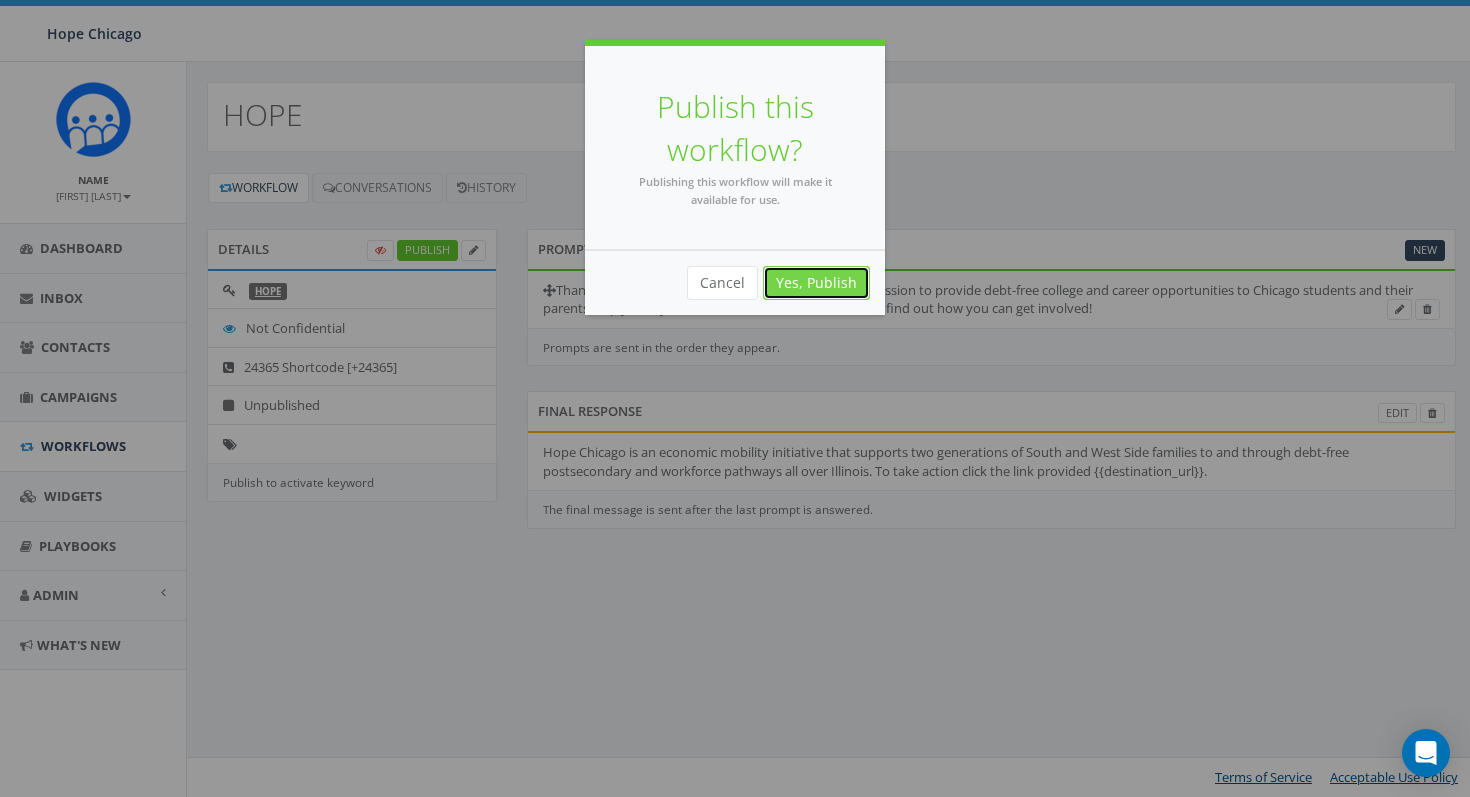 click on "Yes, Publish" at bounding box center [816, 283] 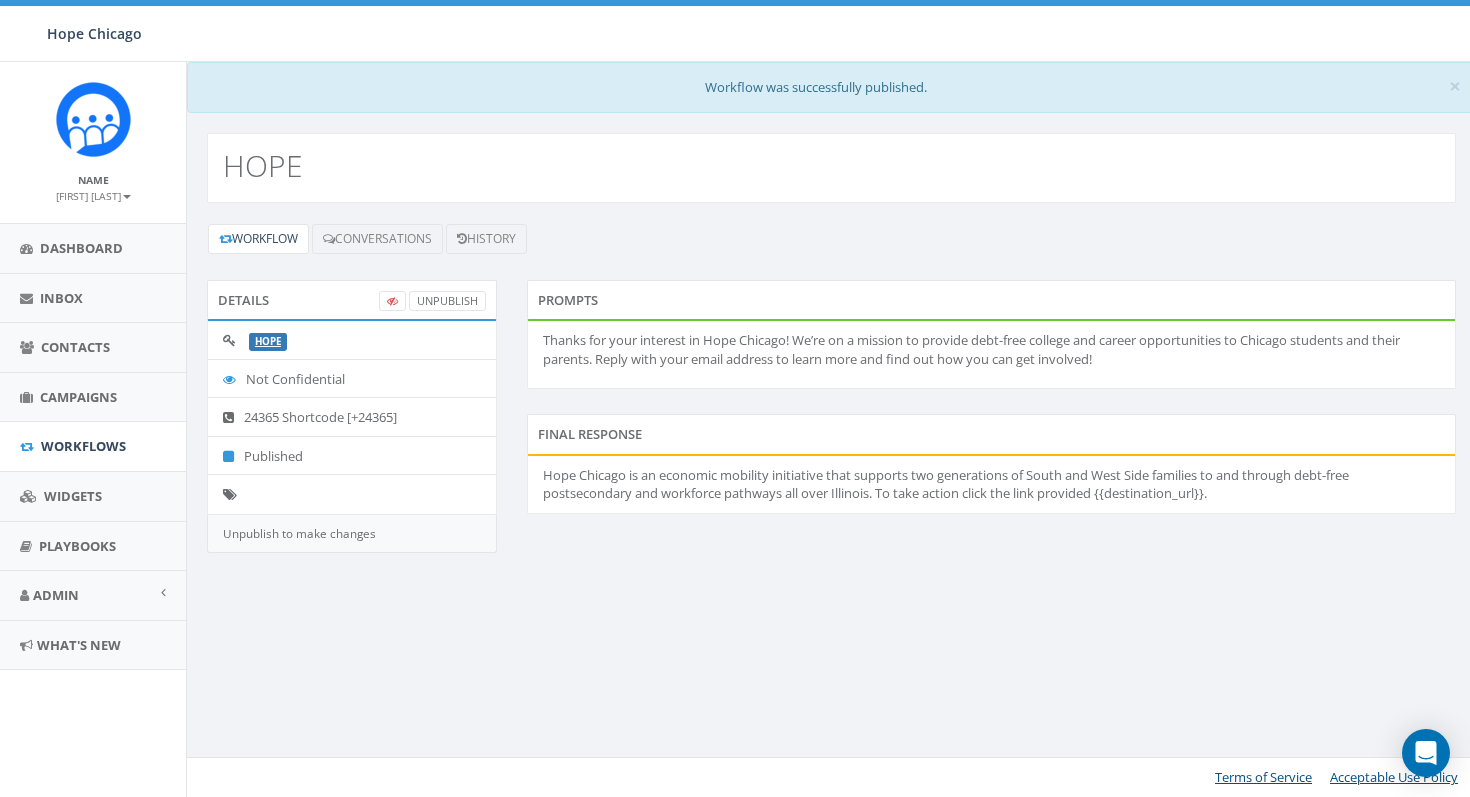scroll, scrollTop: 0, scrollLeft: 0, axis: both 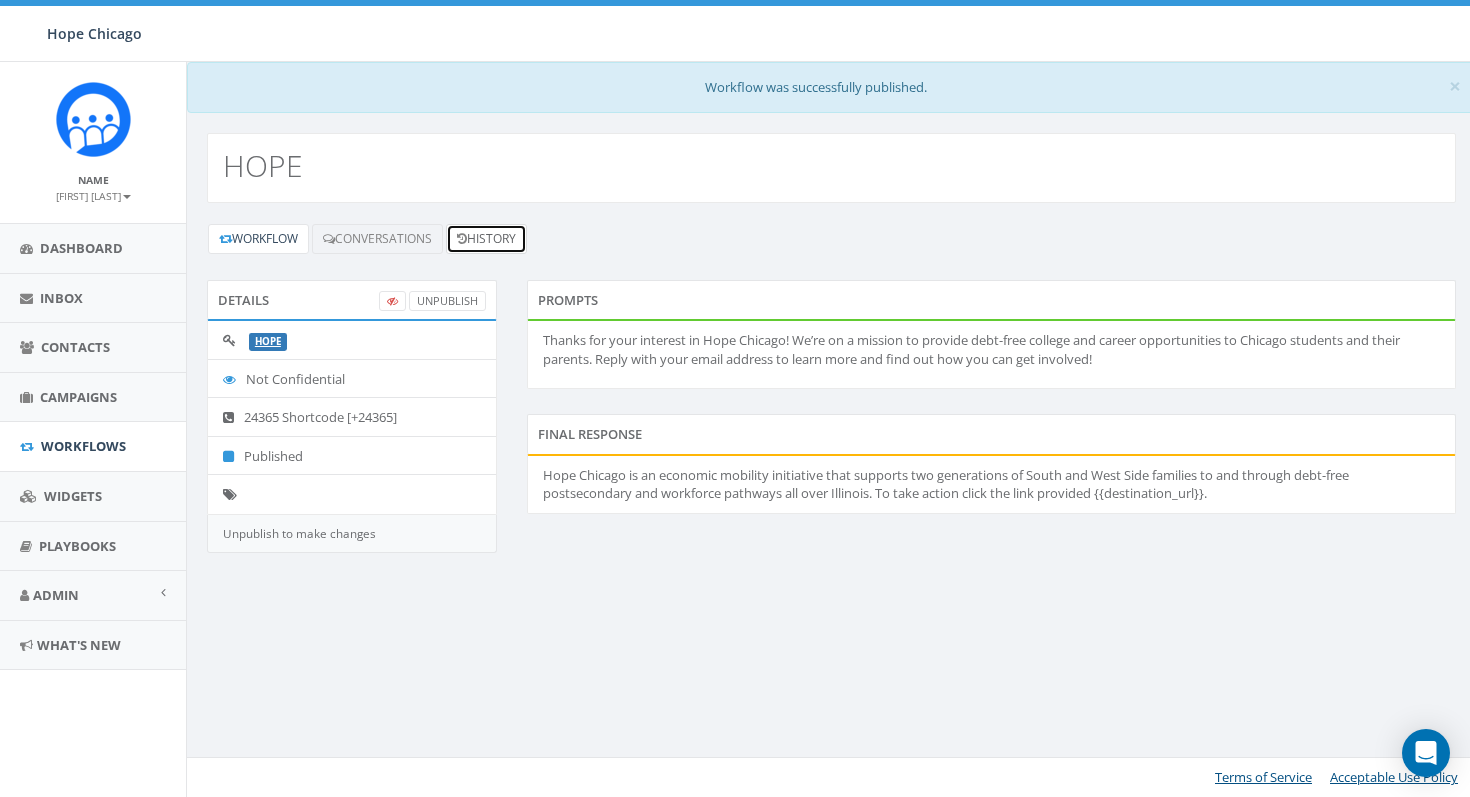 click on "History" at bounding box center [486, 239] 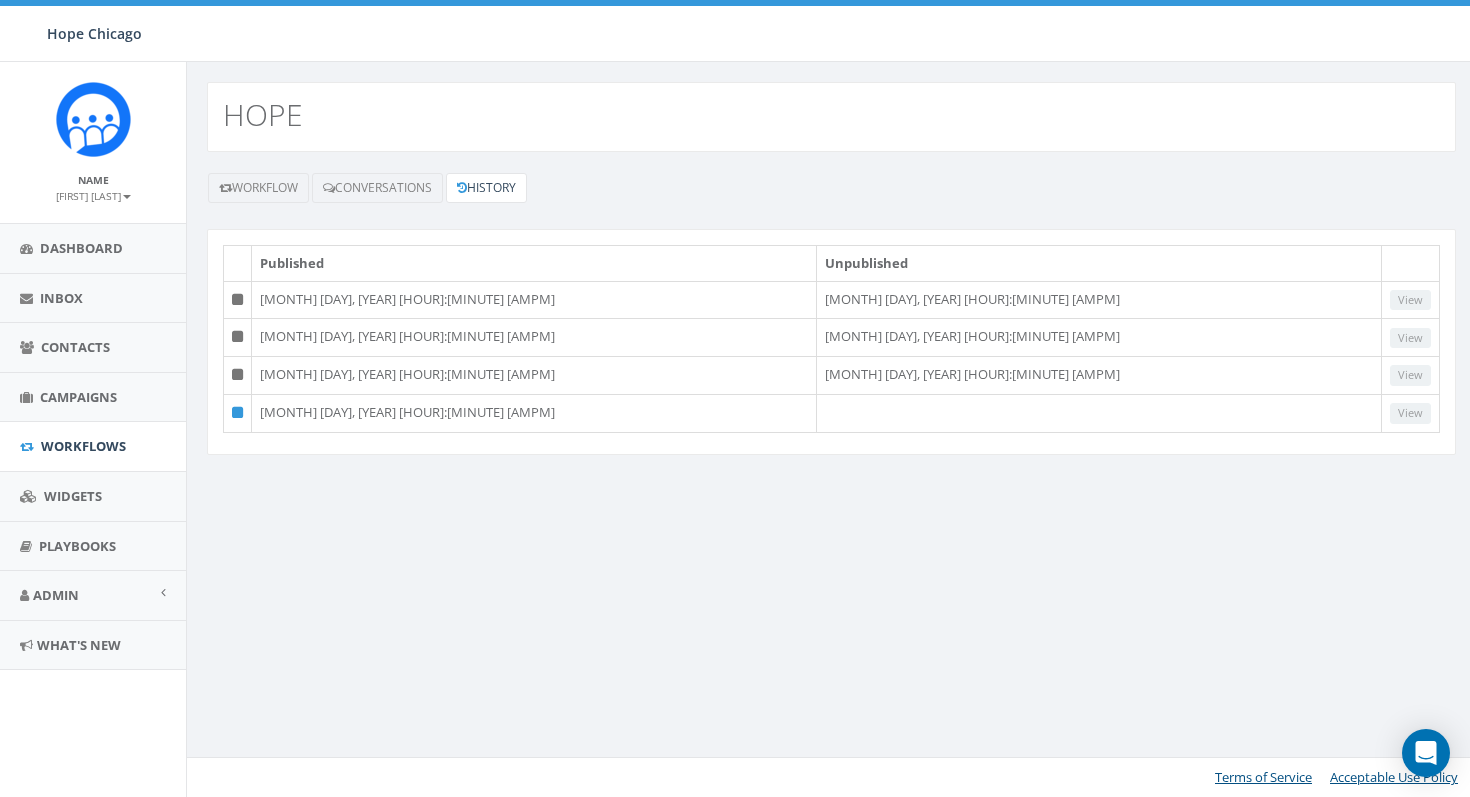 scroll, scrollTop: 0, scrollLeft: 0, axis: both 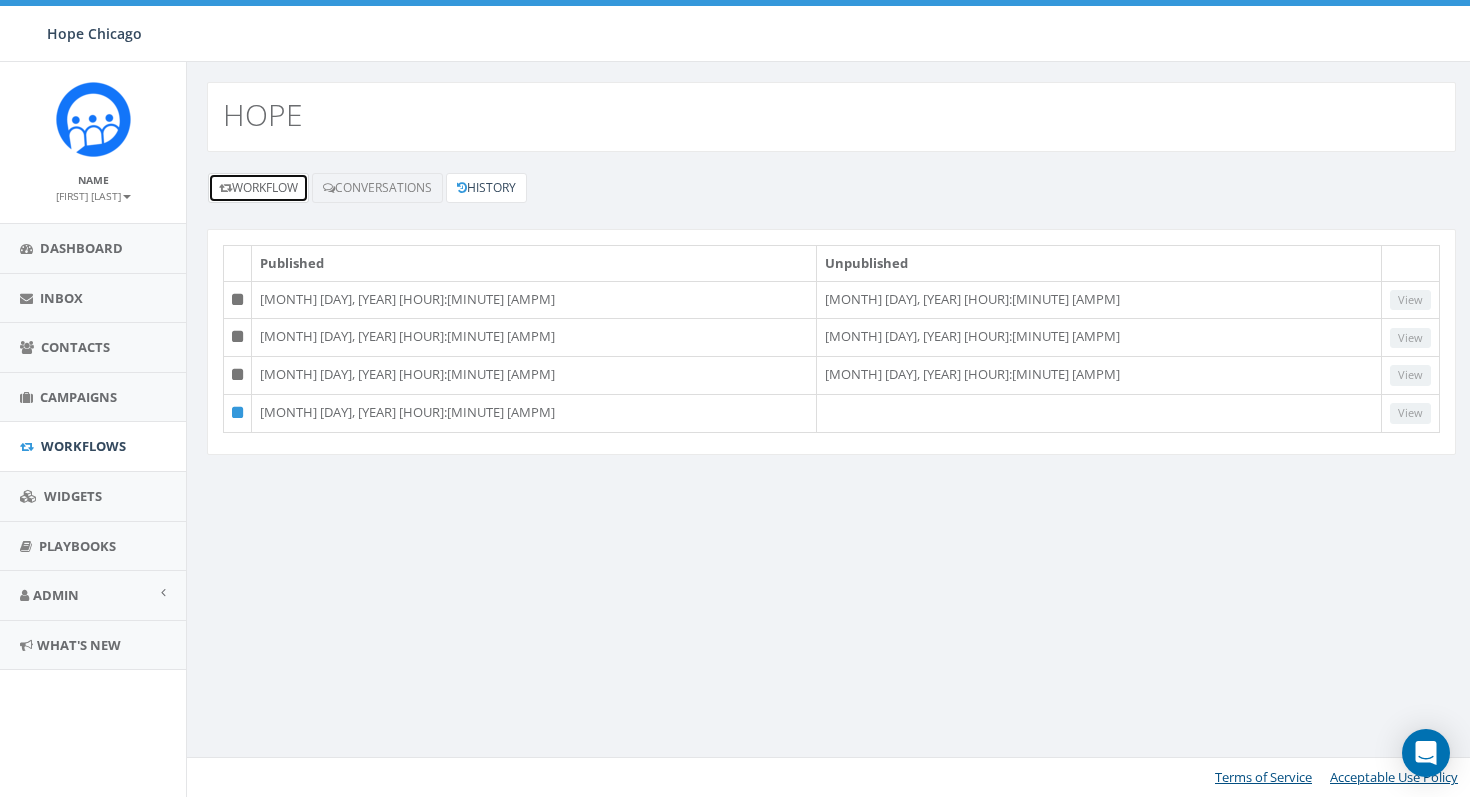 click on "Workflow" at bounding box center (258, 188) 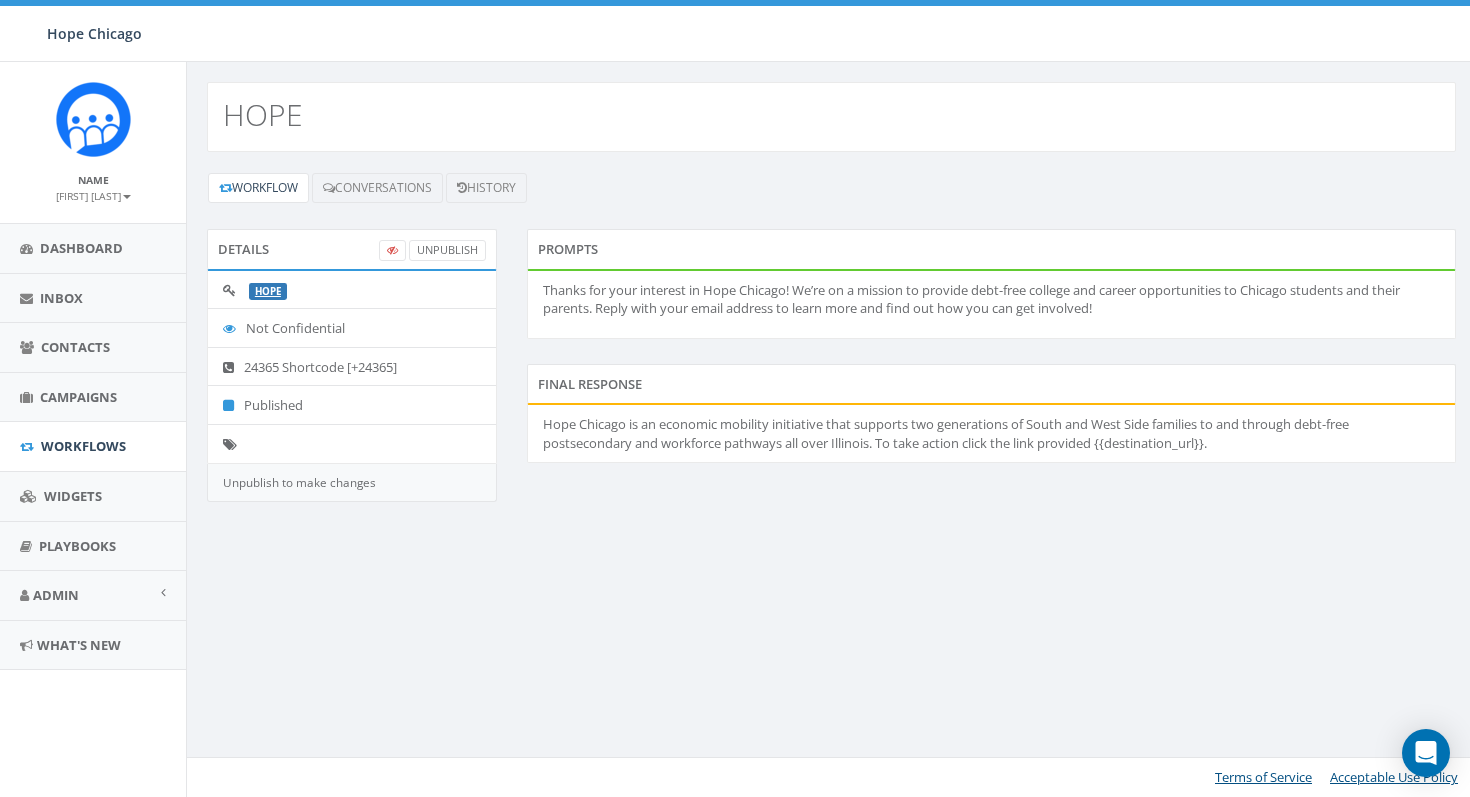 scroll, scrollTop: 0, scrollLeft: 0, axis: both 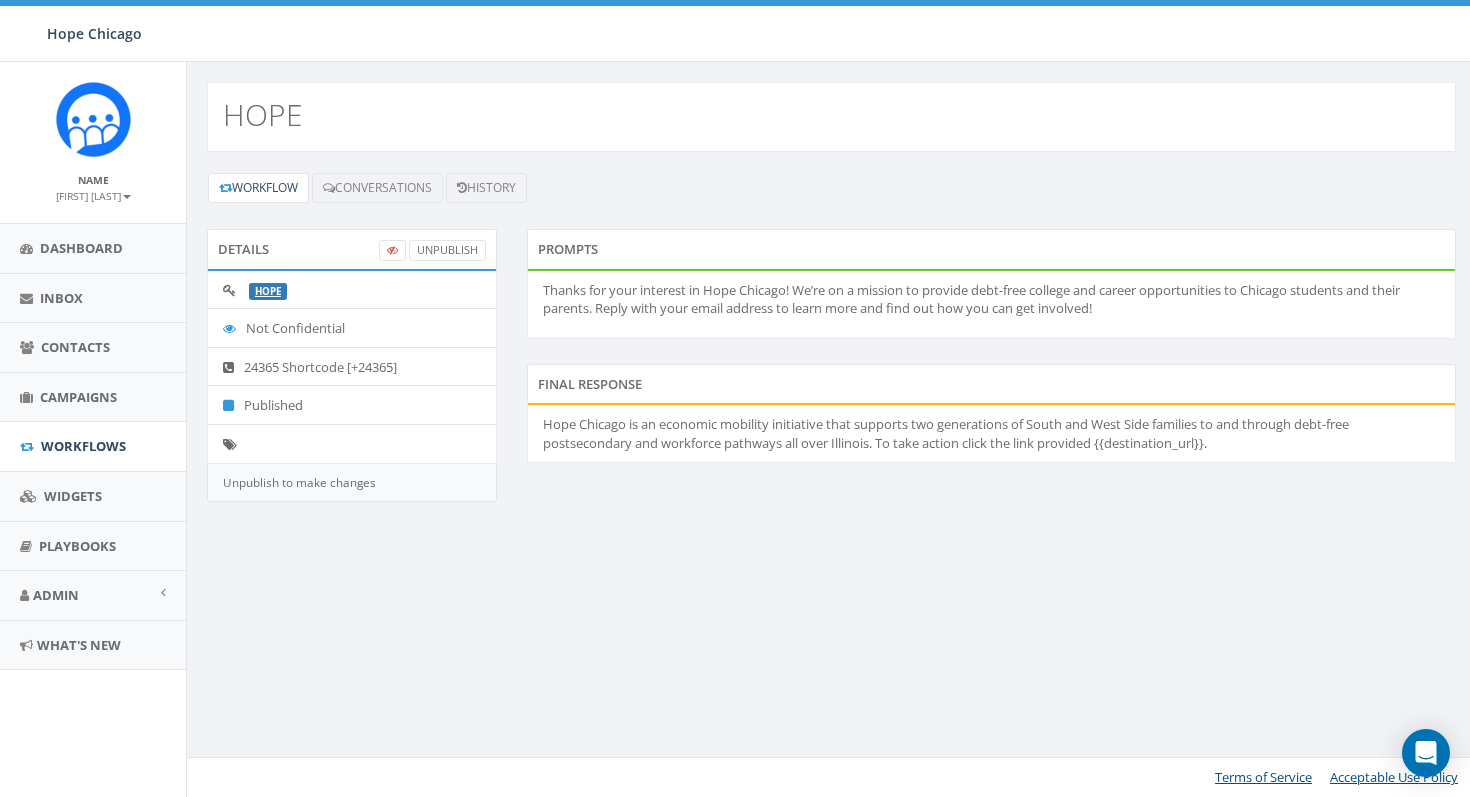click on "Thanks for your interest in Hope Chicago! We’re on a mission to provide debt-free college and career opportunities to Chicago students and their parents. Reply with your email address to learn more and find out how you can get involved!" at bounding box center [991, 299] 